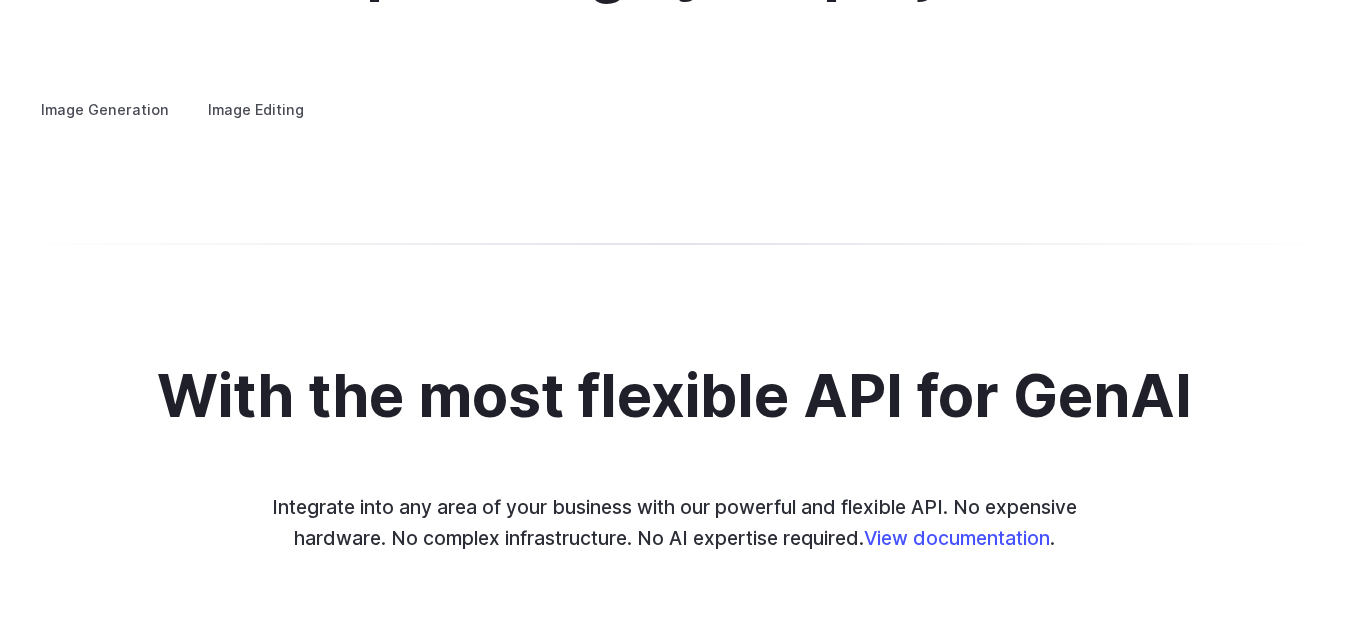 scroll, scrollTop: 3876, scrollLeft: 0, axis: vertical 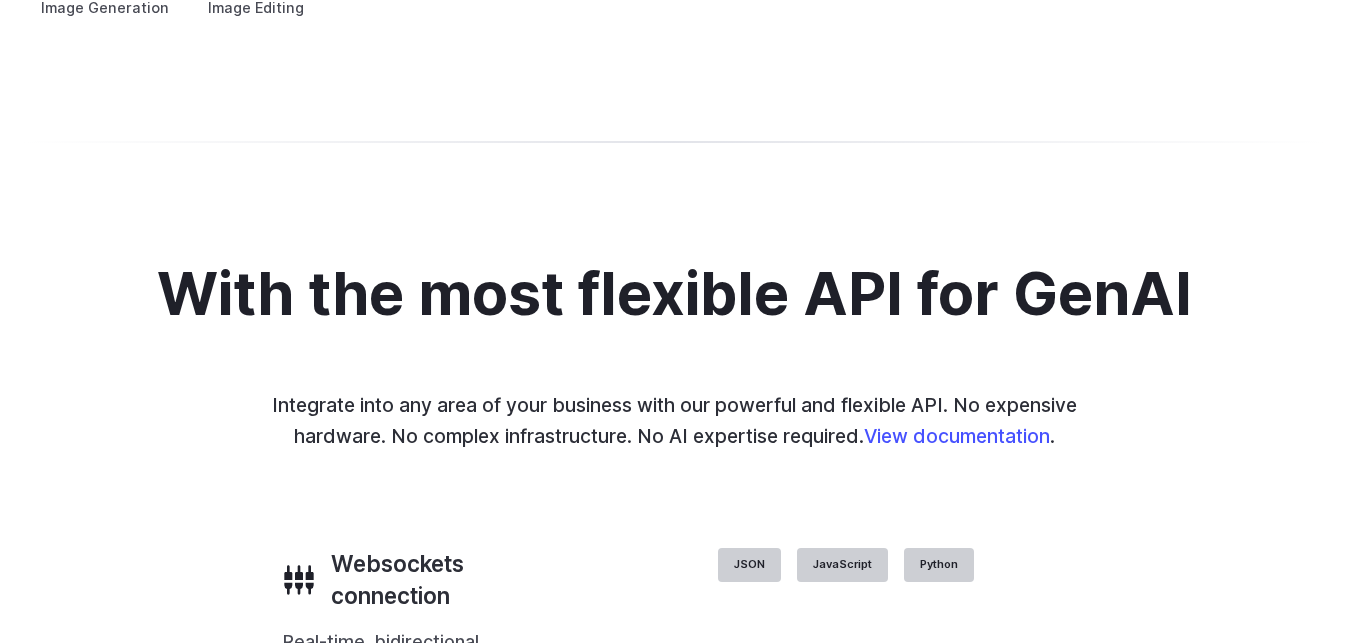 click at bounding box center [0, 0] 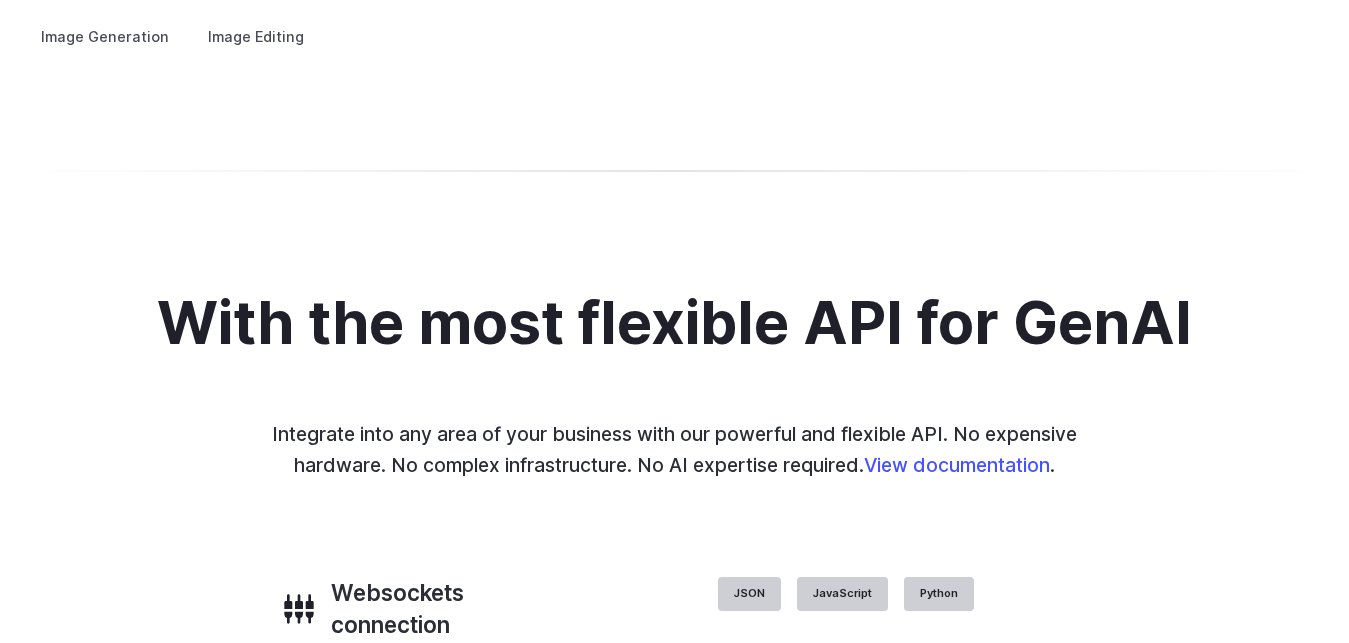 click at bounding box center (0, 0) 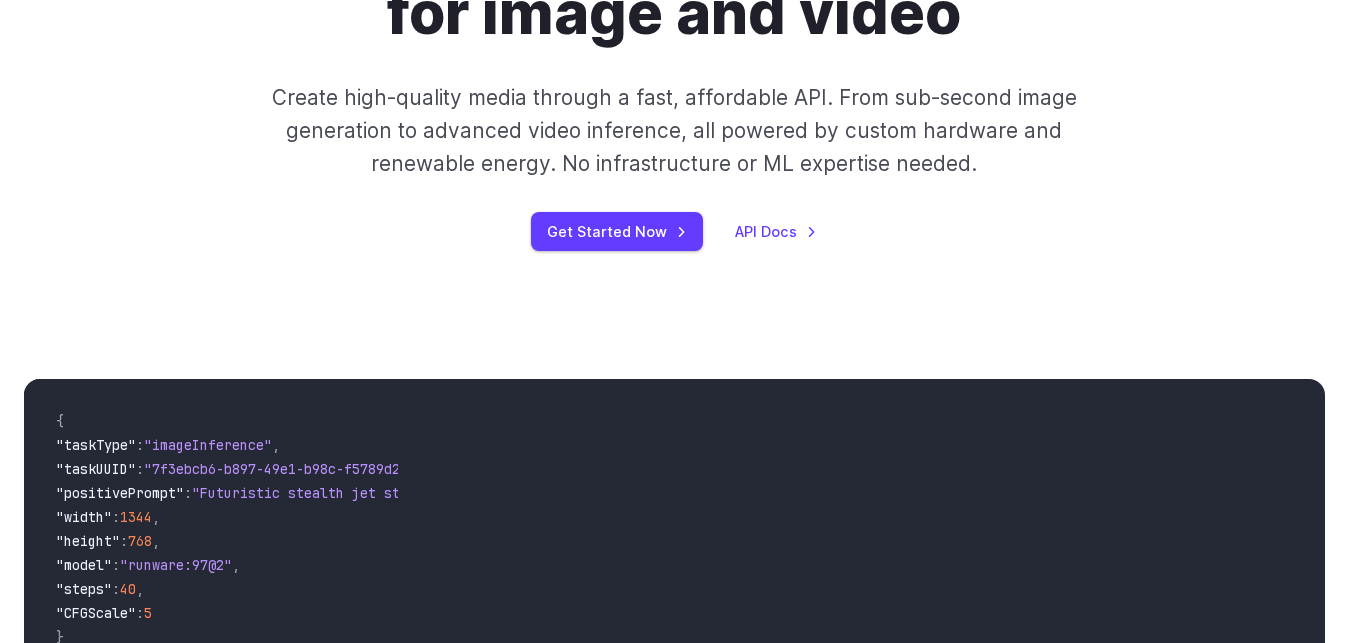 scroll, scrollTop: 0, scrollLeft: 0, axis: both 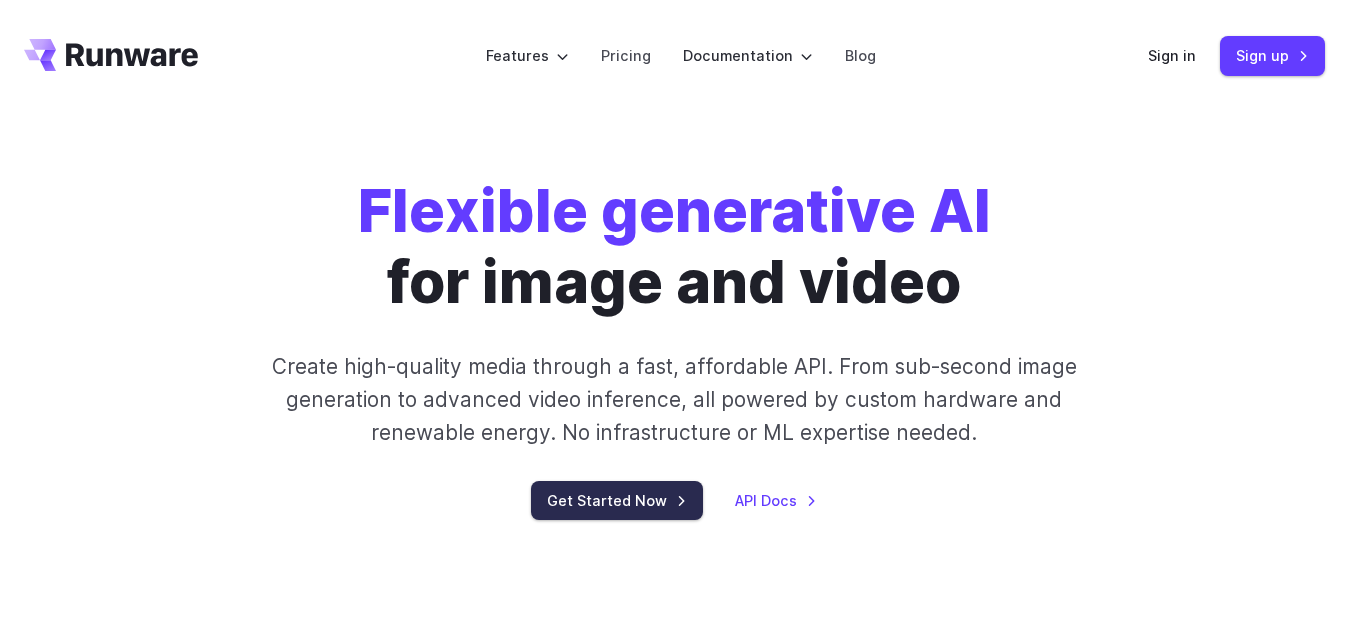 click on "Get Started Now" at bounding box center [617, 500] 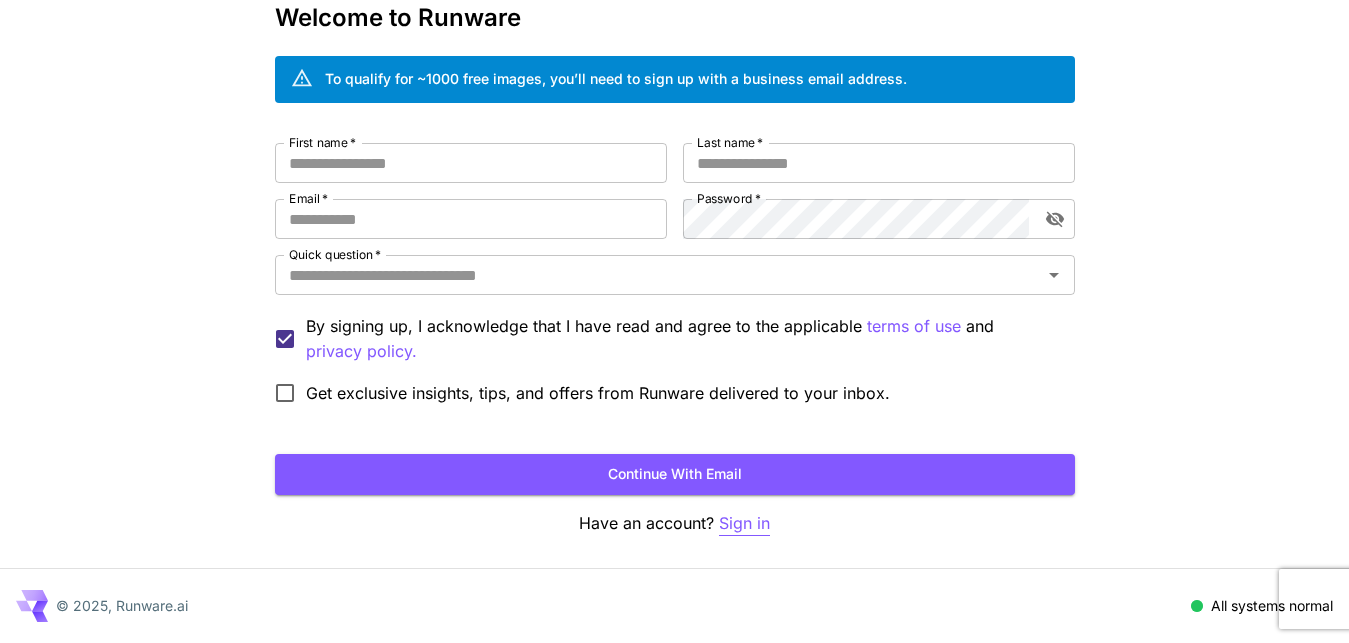 scroll, scrollTop: 0, scrollLeft: 0, axis: both 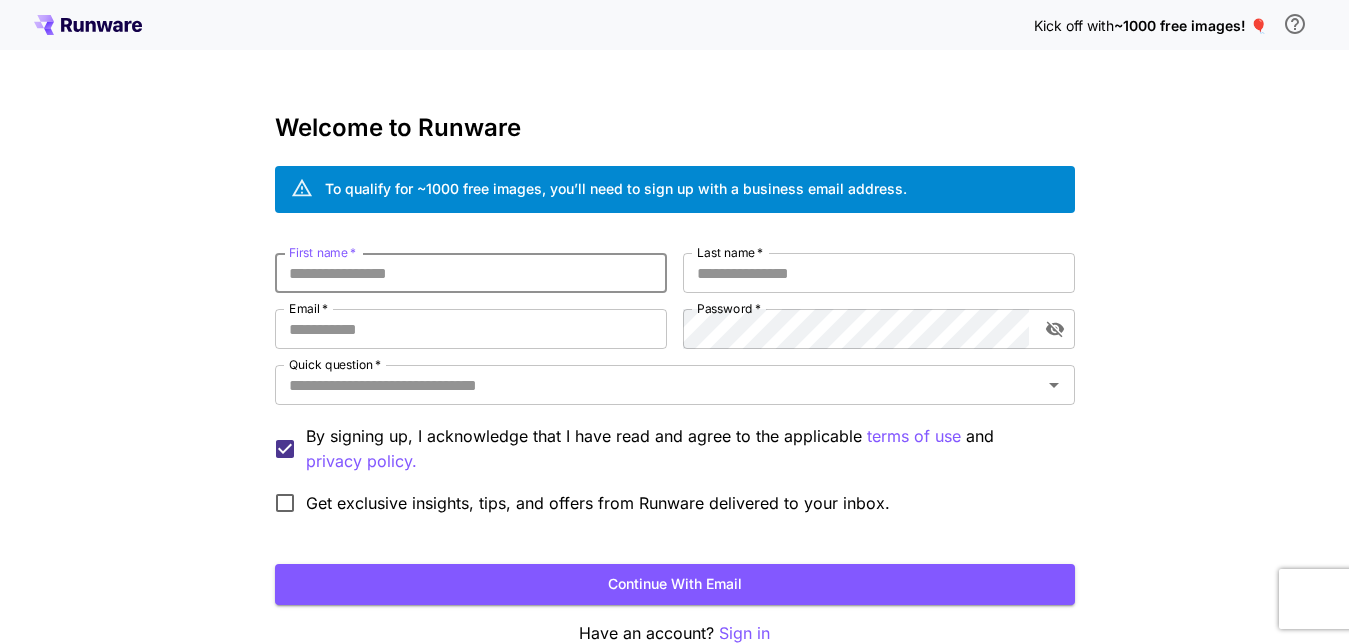 click on "First name   *" at bounding box center [471, 273] 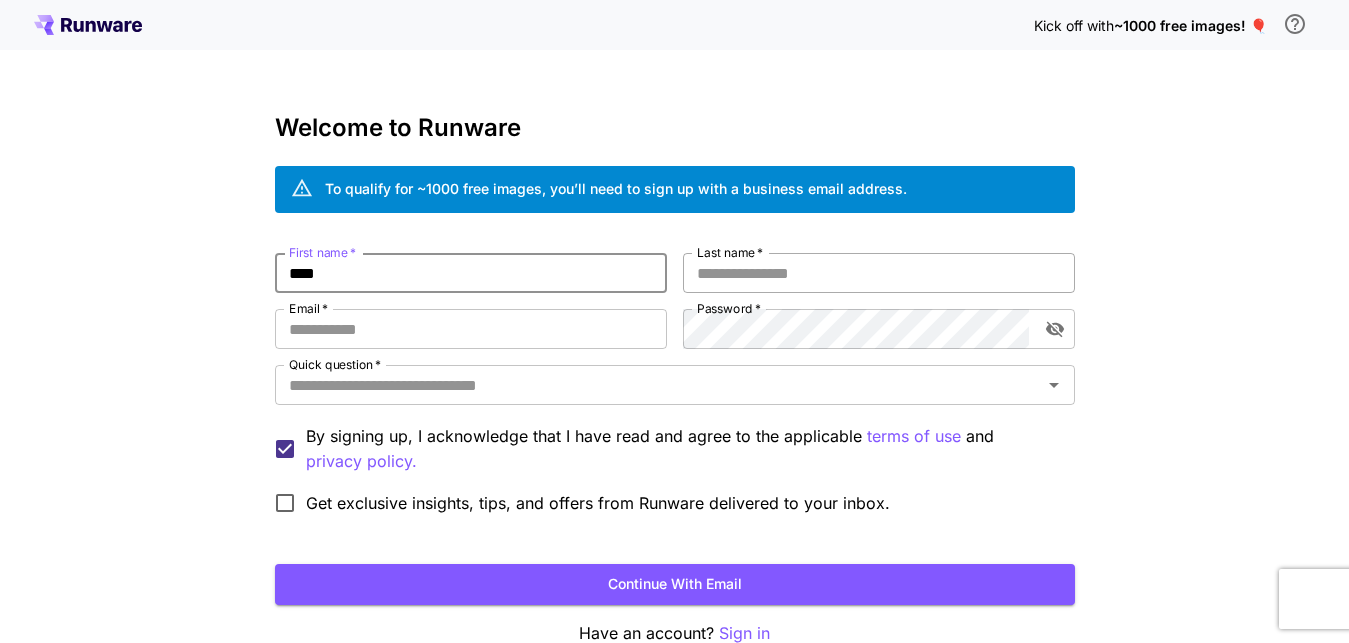 type on "****" 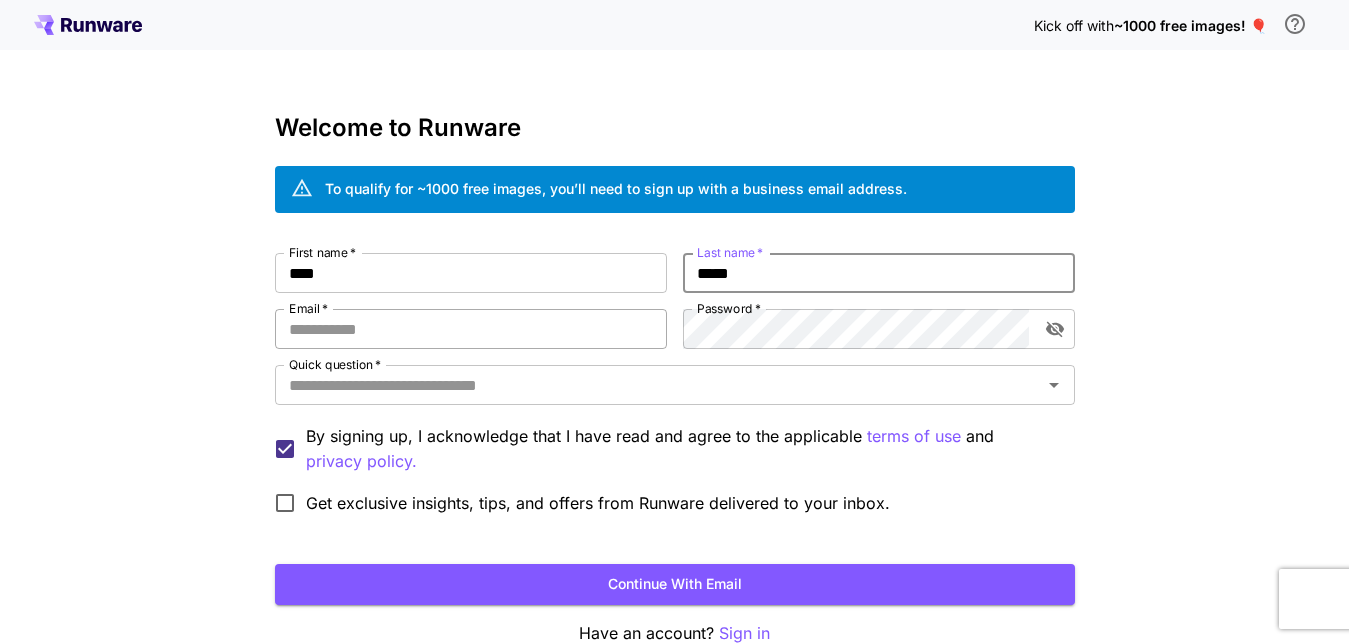 type on "*****" 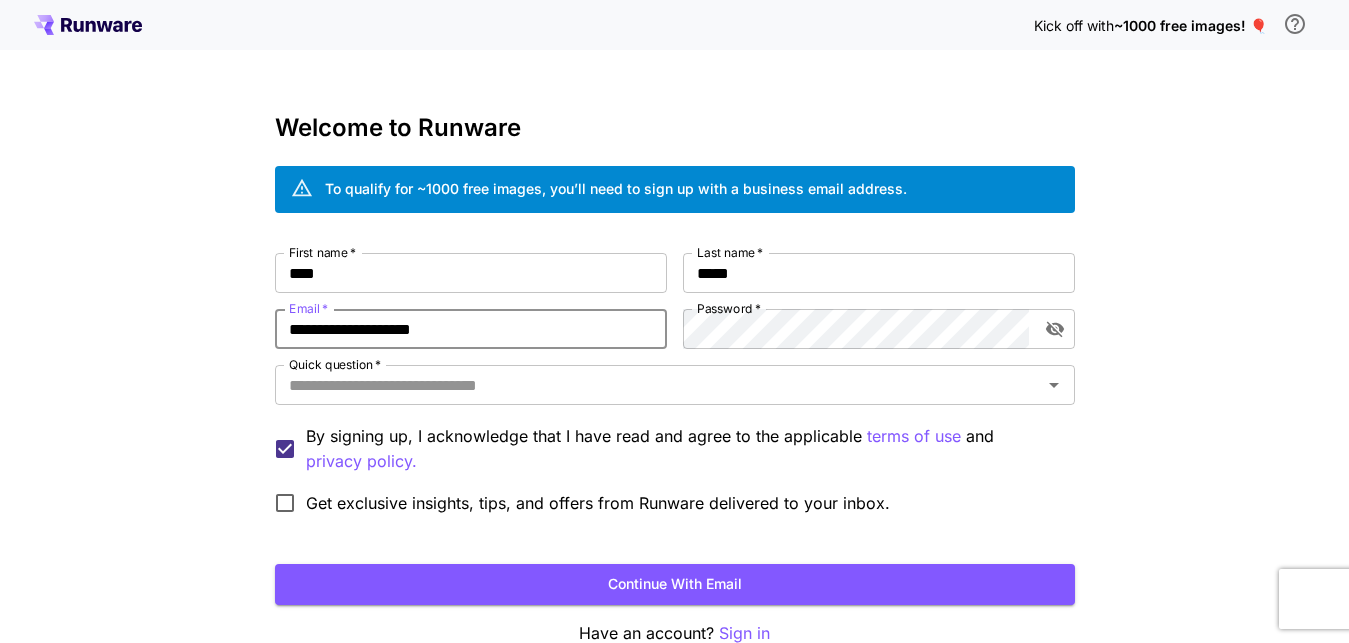 type on "**********" 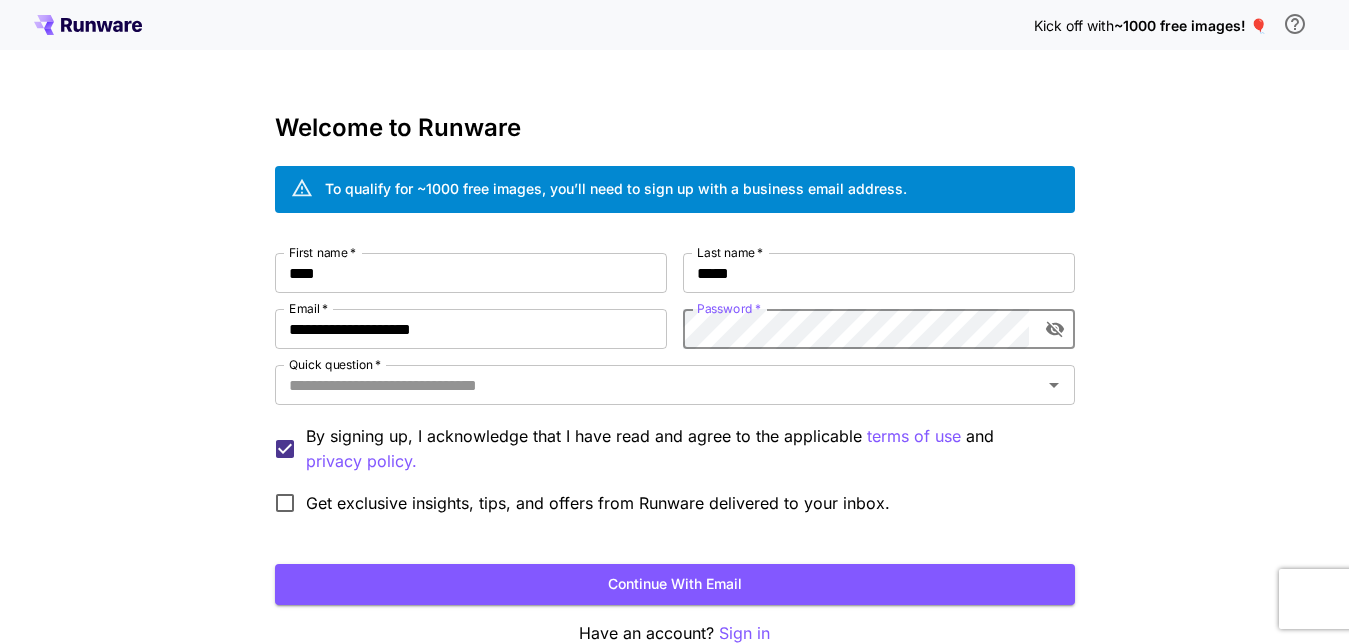 click on "**********" at bounding box center [675, 388] 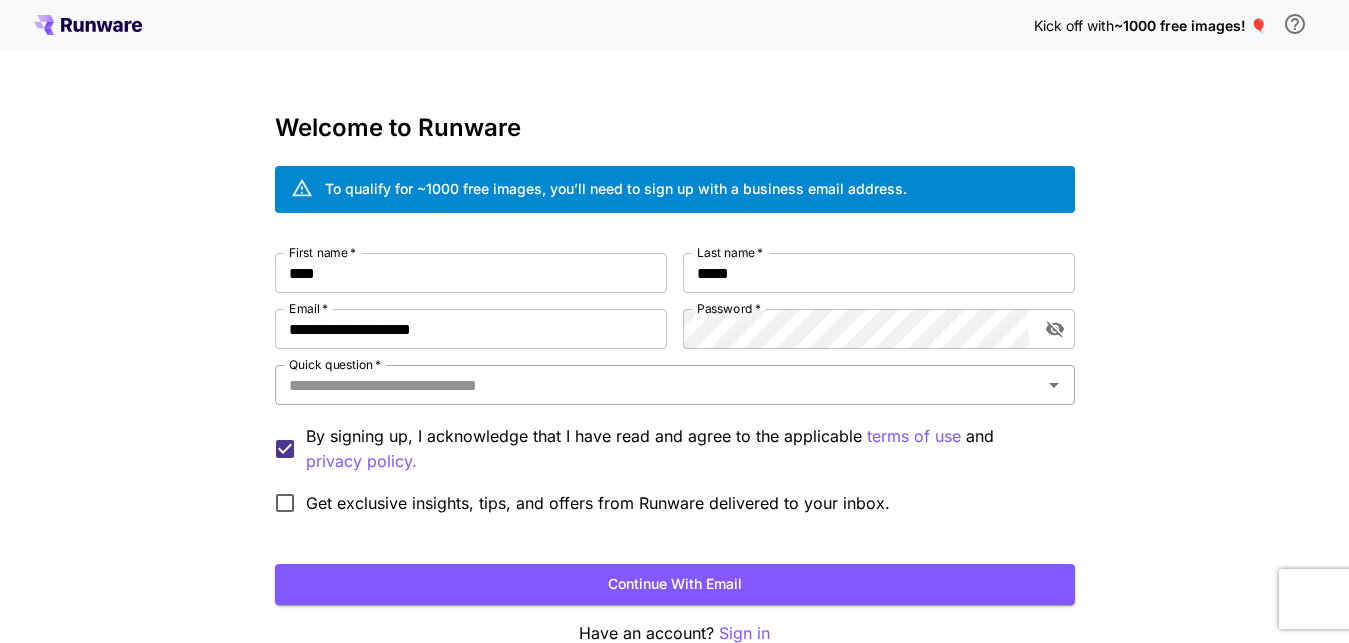 click 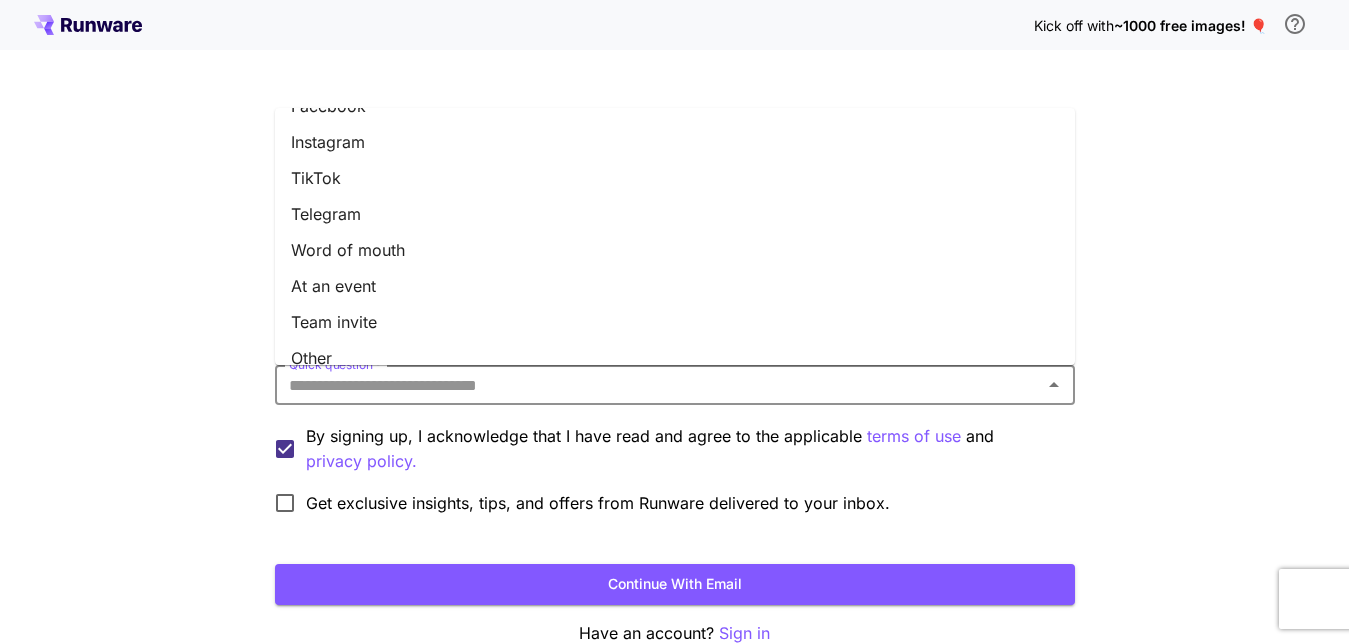 scroll, scrollTop: 299, scrollLeft: 0, axis: vertical 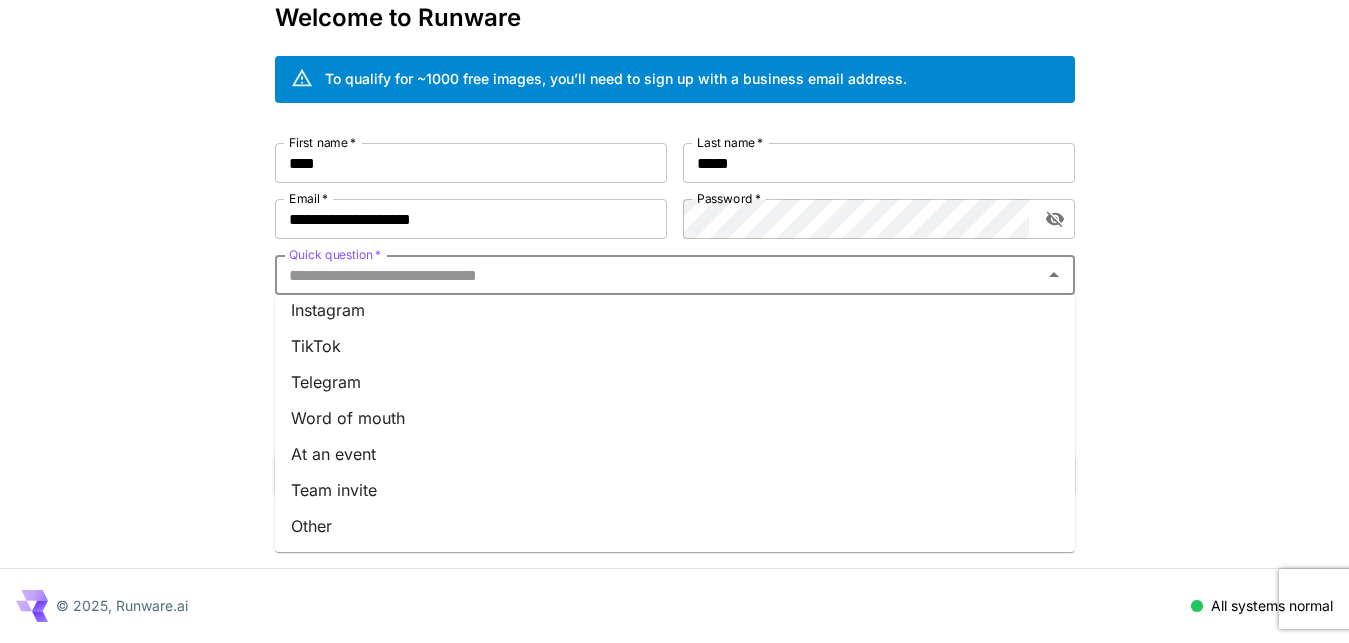 click on "Quick question   *" at bounding box center (658, 275) 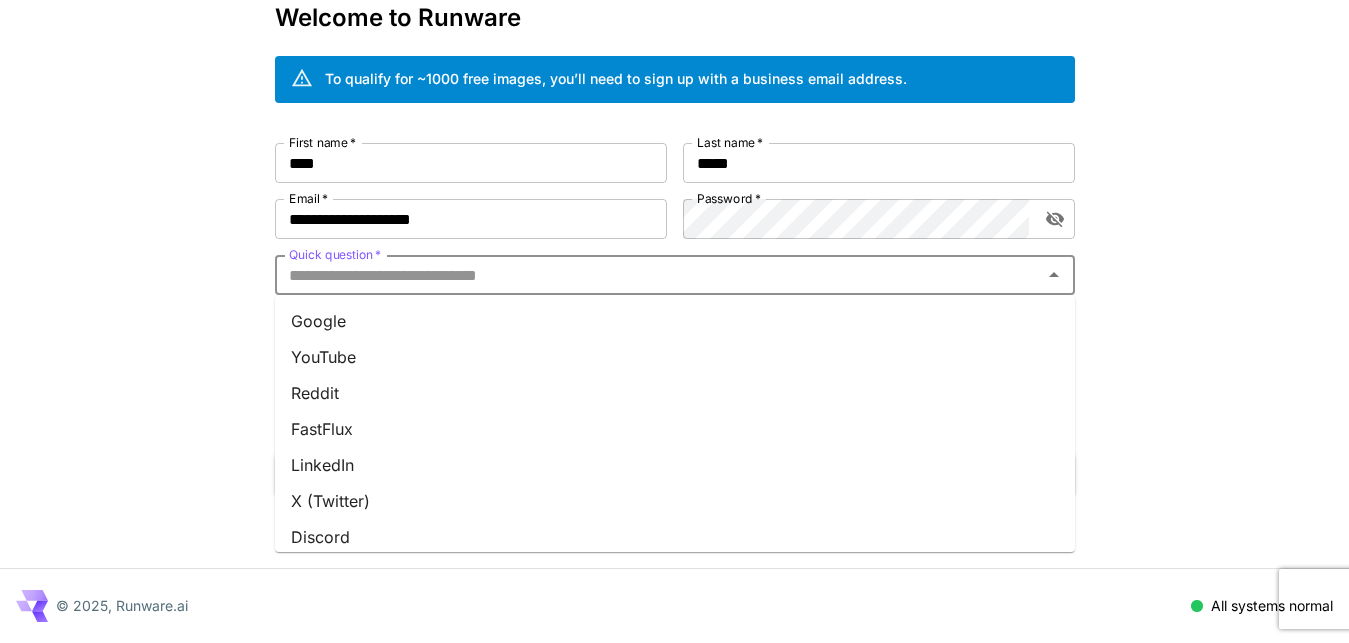 click on "Quick question   *" at bounding box center [658, 275] 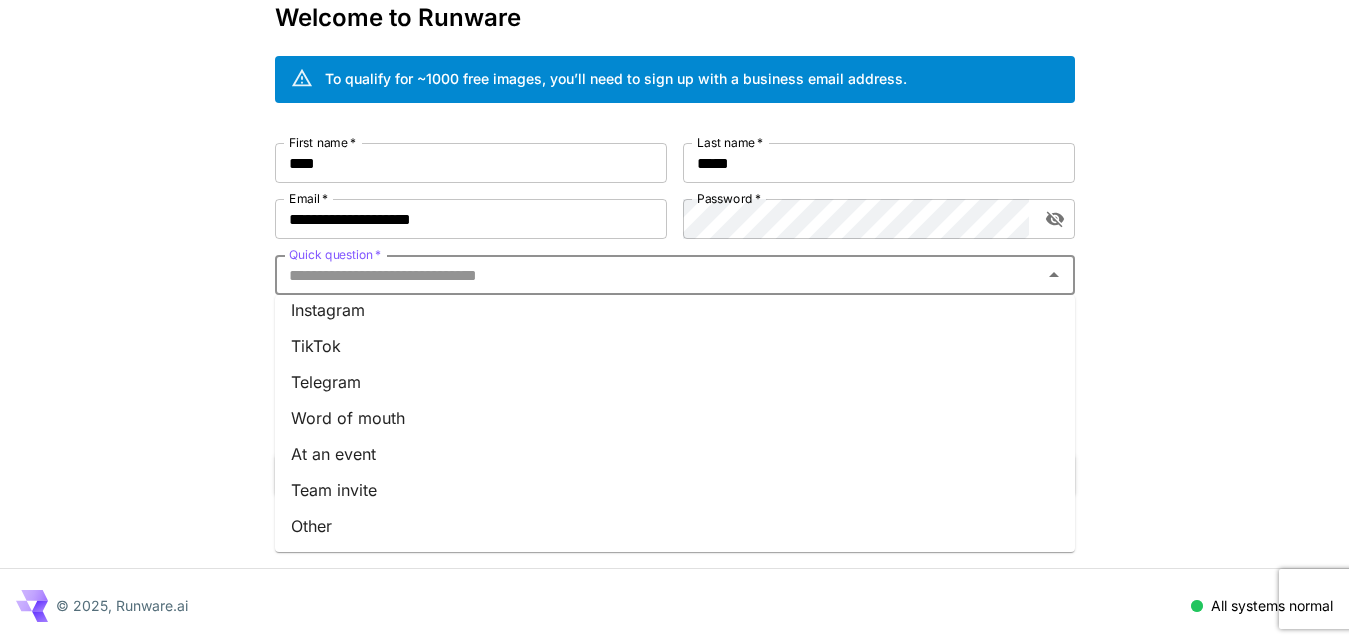 click on "Other" at bounding box center [675, 526] 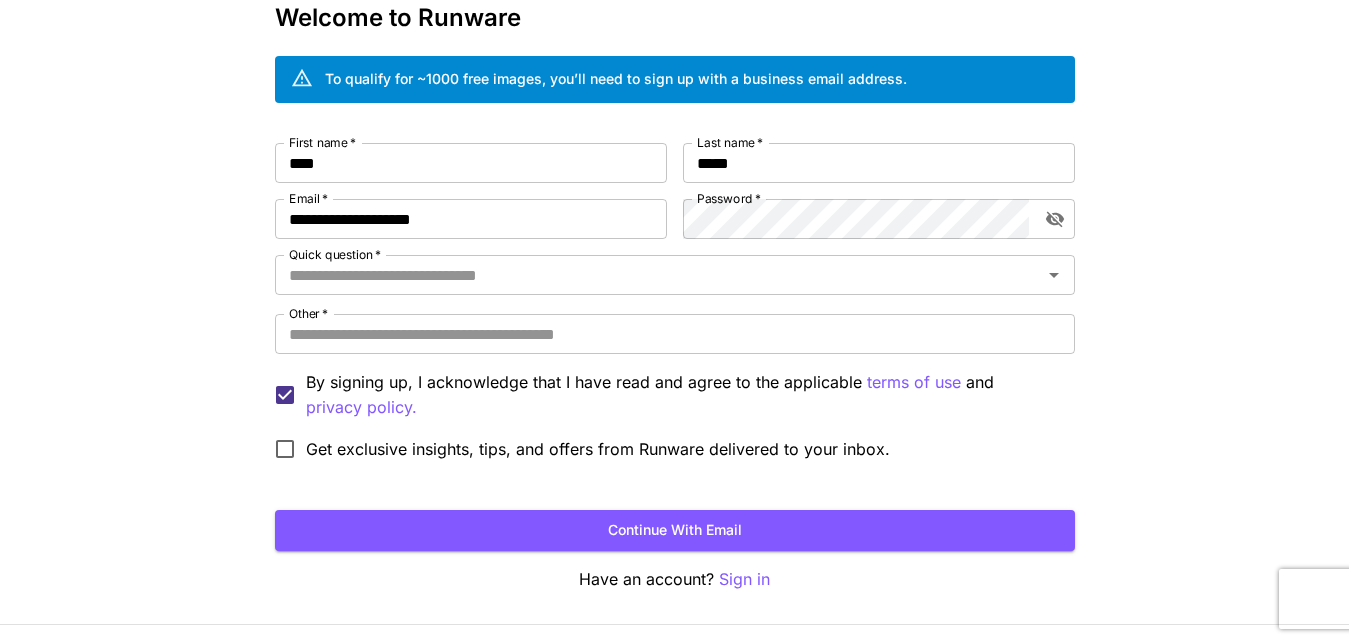 type on "*****" 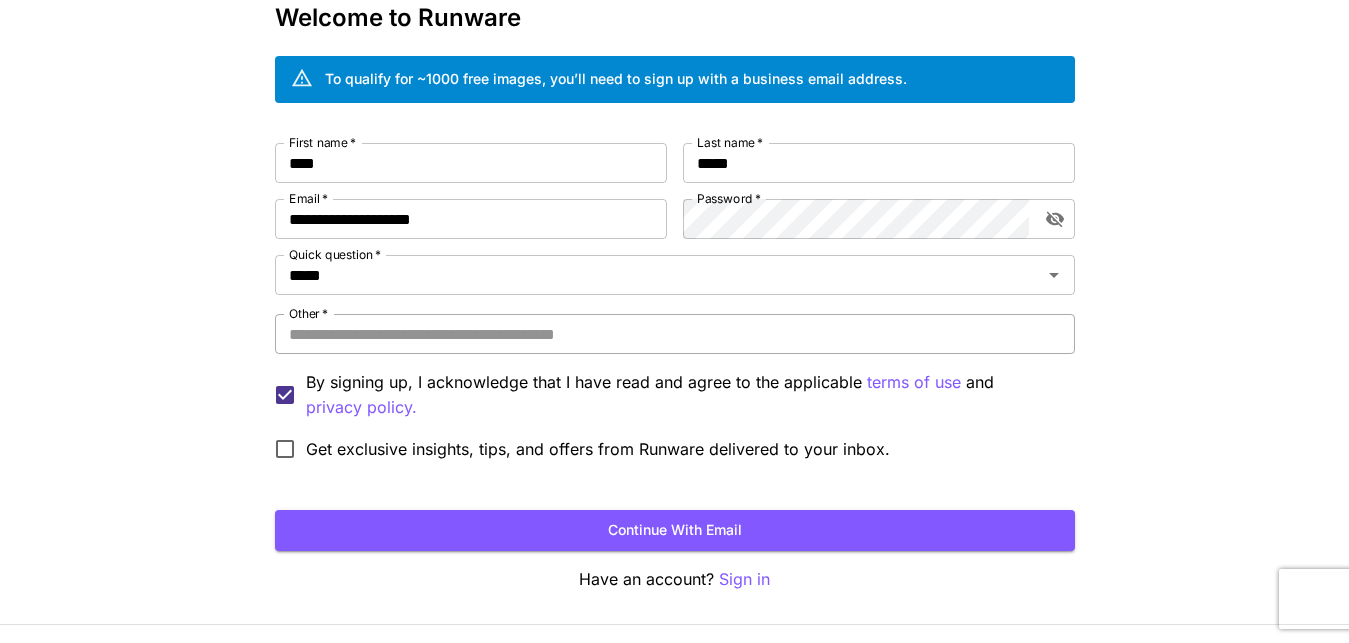click on "Other   *" at bounding box center (675, 334) 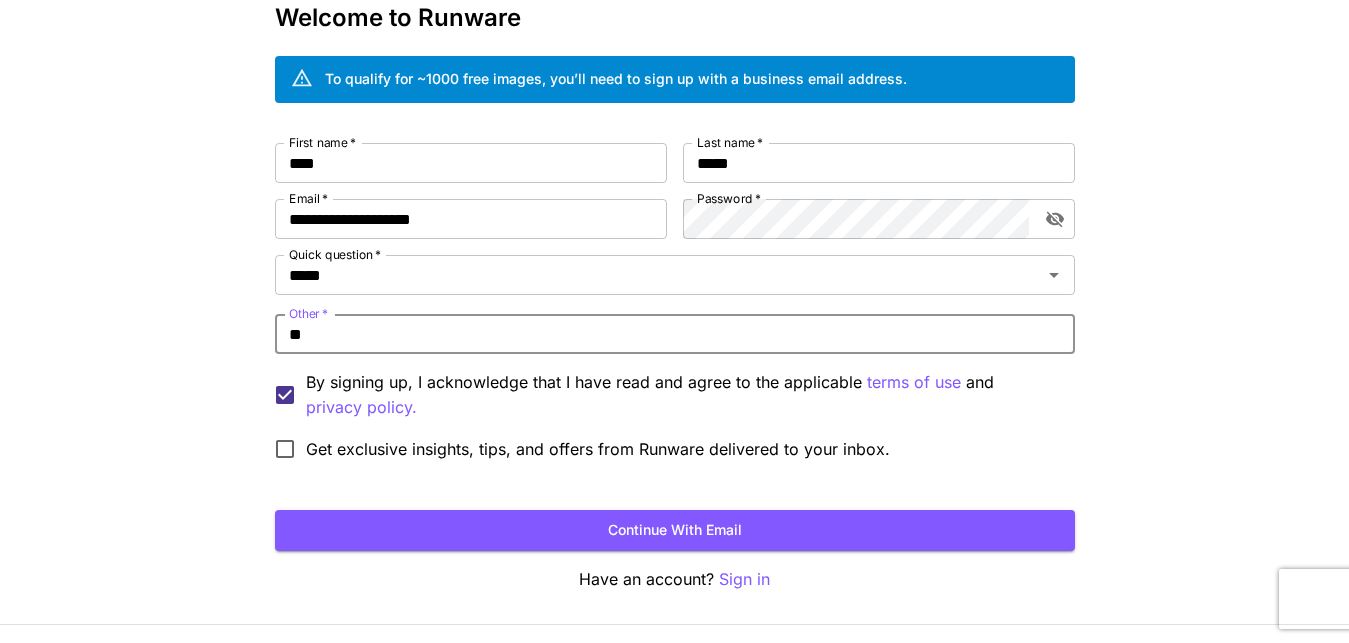type on "*" 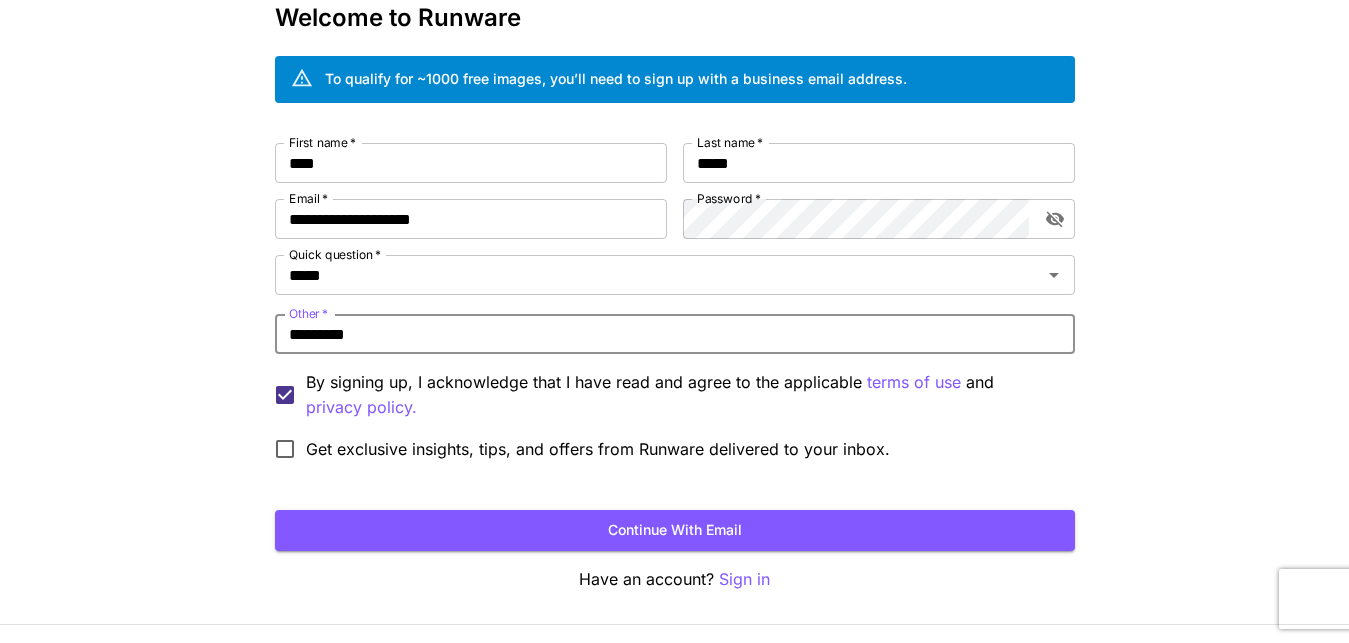 type on "********" 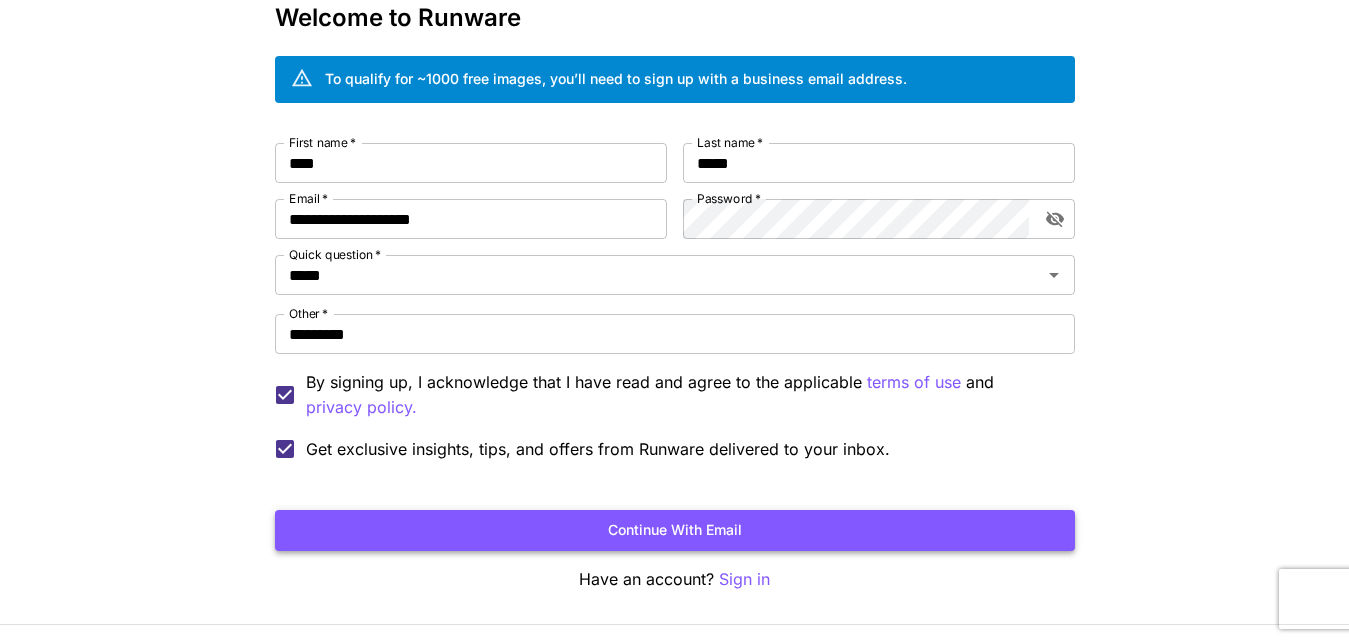 click on "Continue with email" at bounding box center [675, 530] 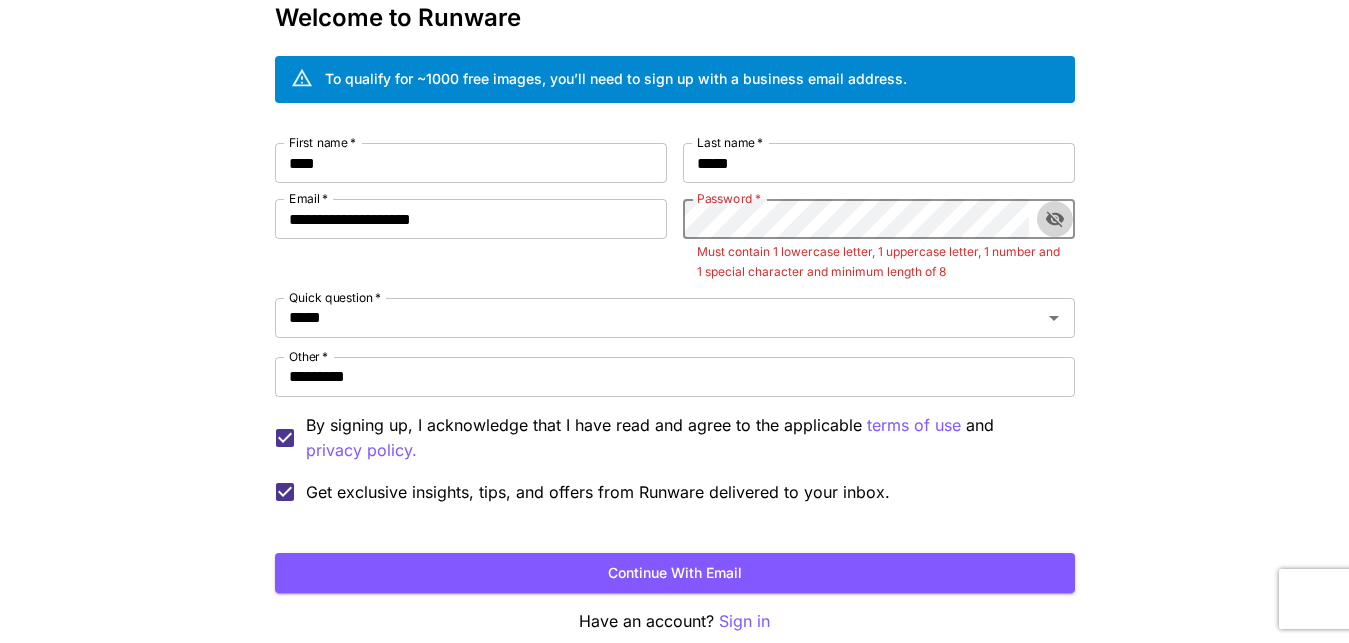 click 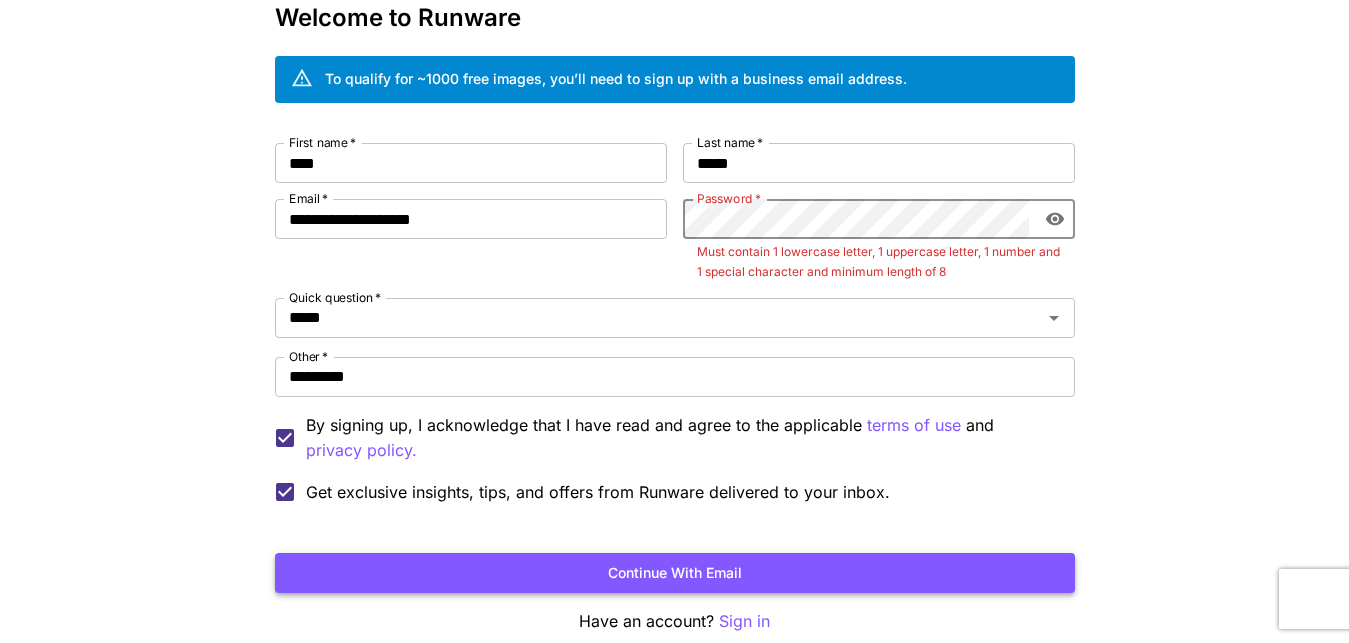 click on "Continue with email" at bounding box center (675, 573) 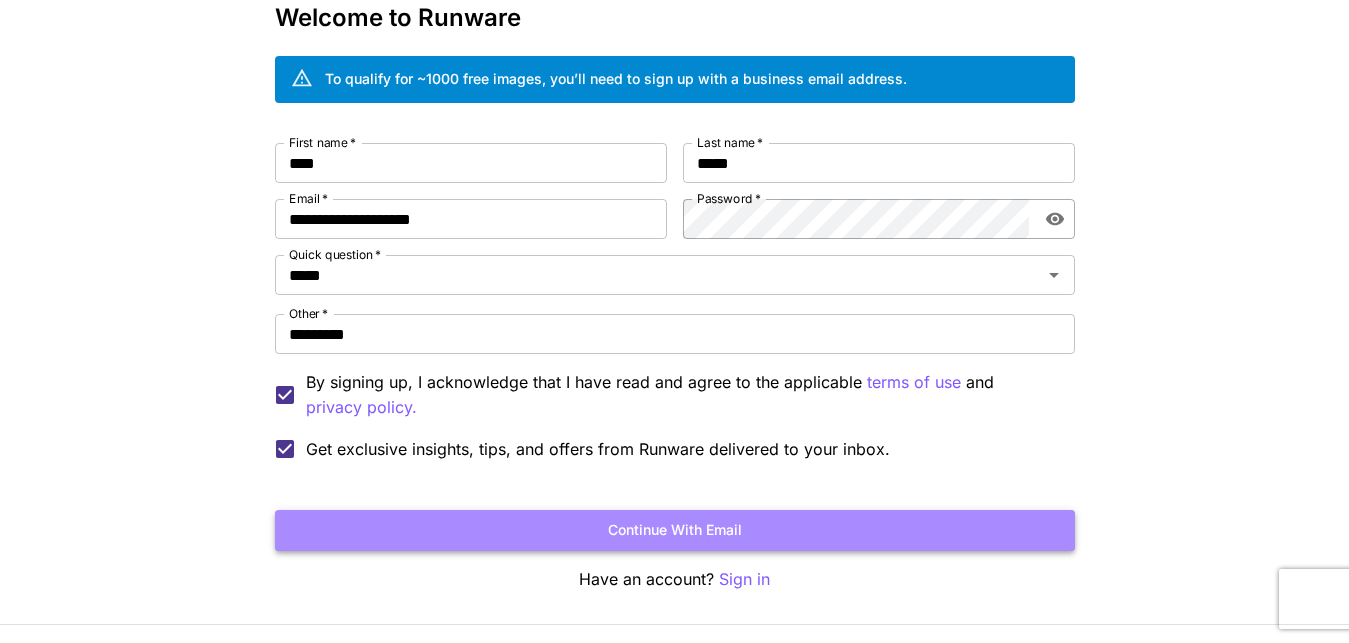 click on "Continue with email" at bounding box center [675, 530] 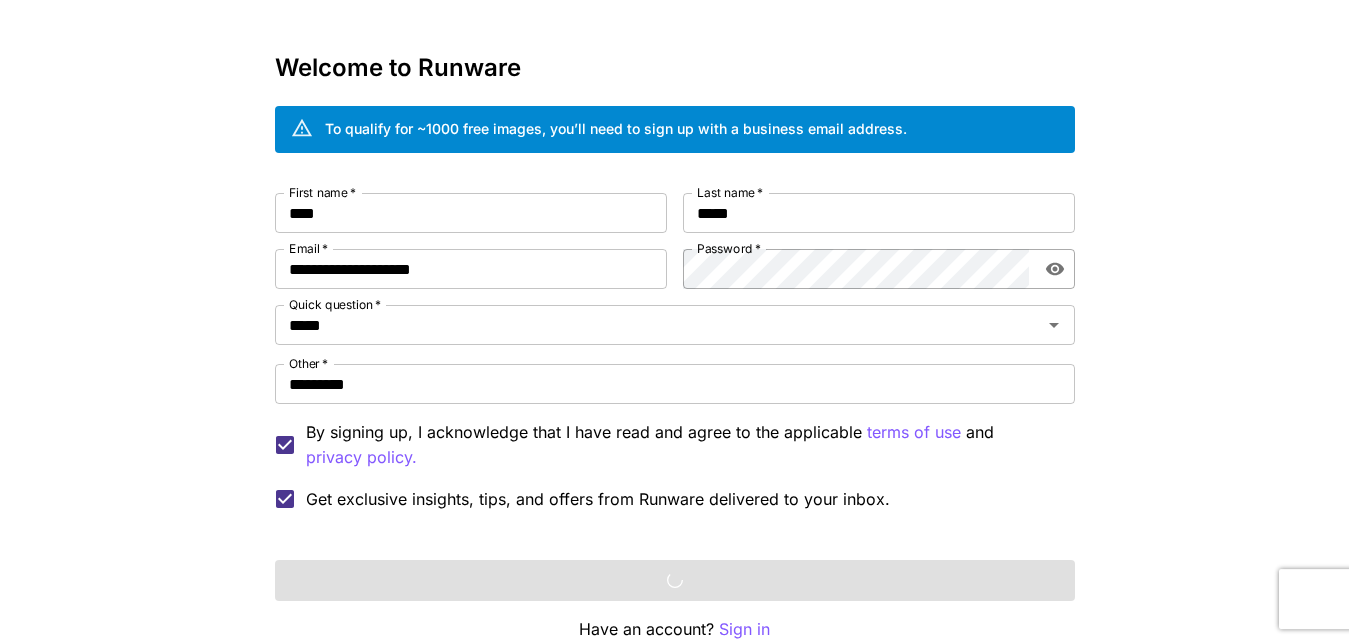 scroll, scrollTop: 0, scrollLeft: 0, axis: both 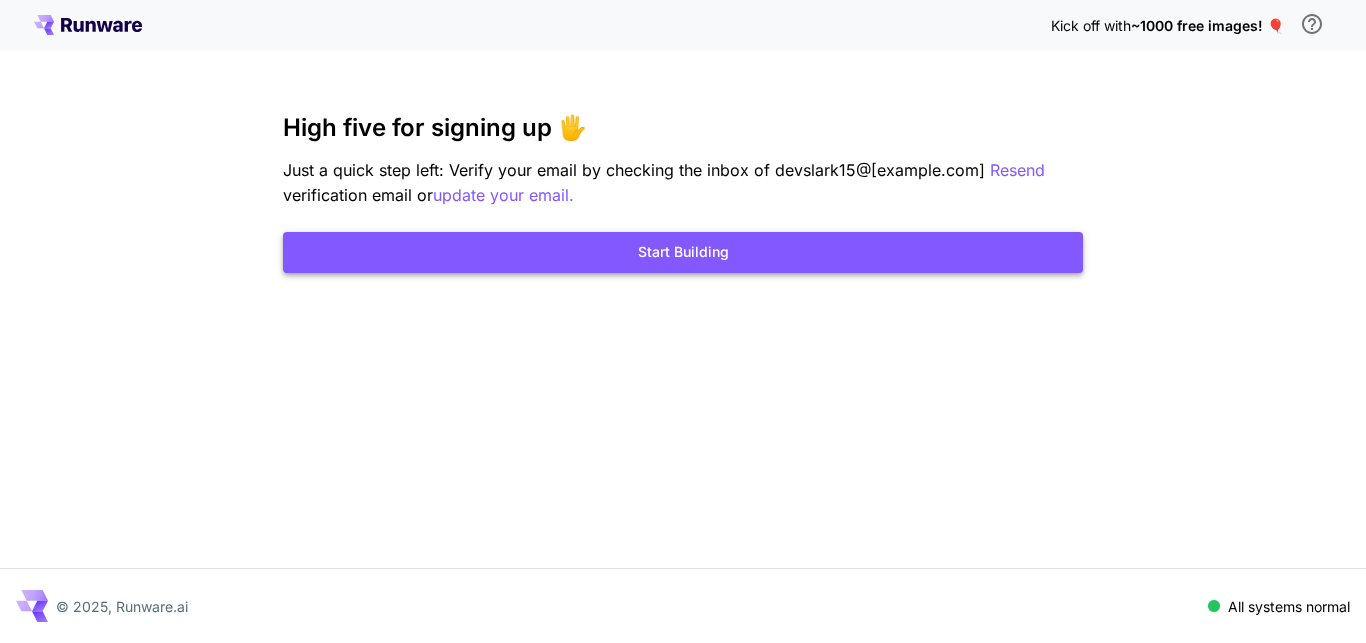 click on "Start Building" at bounding box center (683, 252) 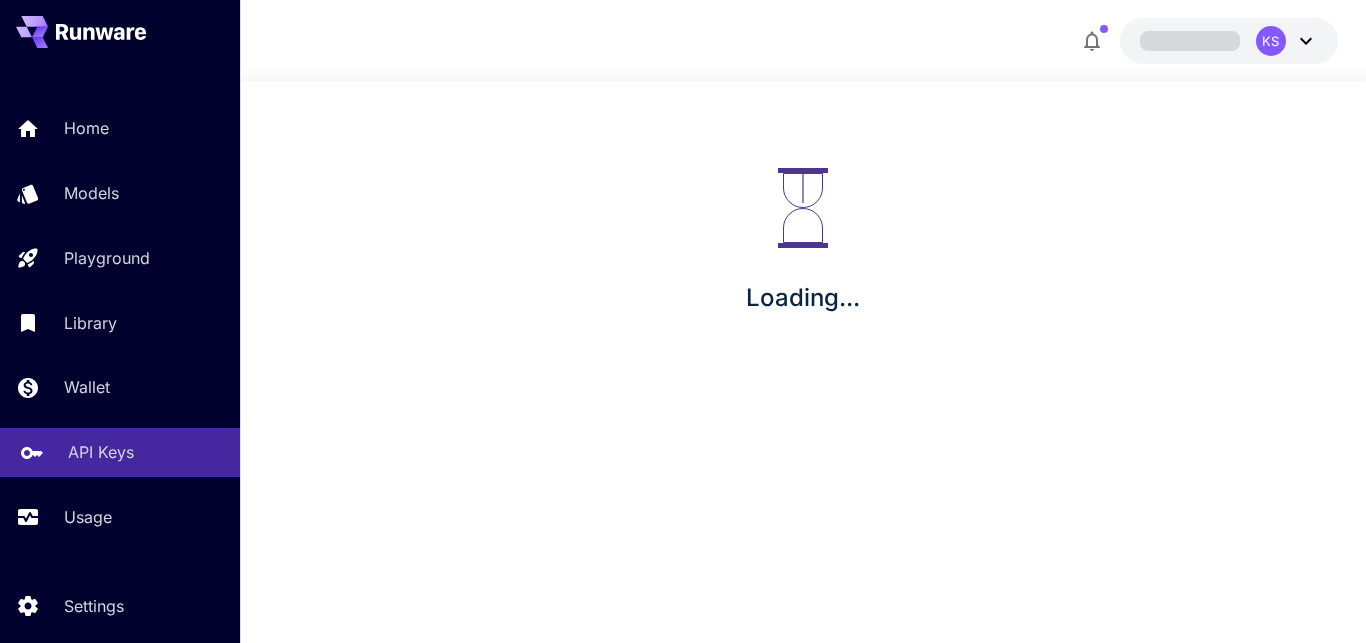 click on "API Keys" at bounding box center [146, 452] 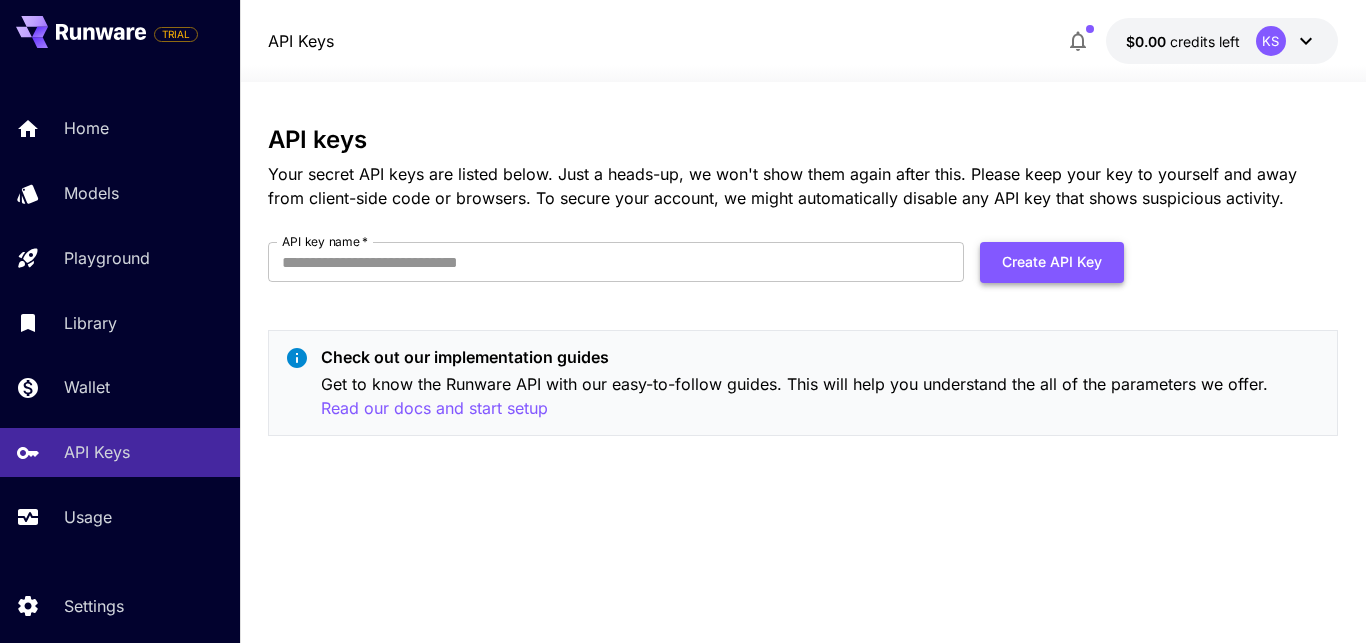 click on "Create API Key" at bounding box center [1052, 262] 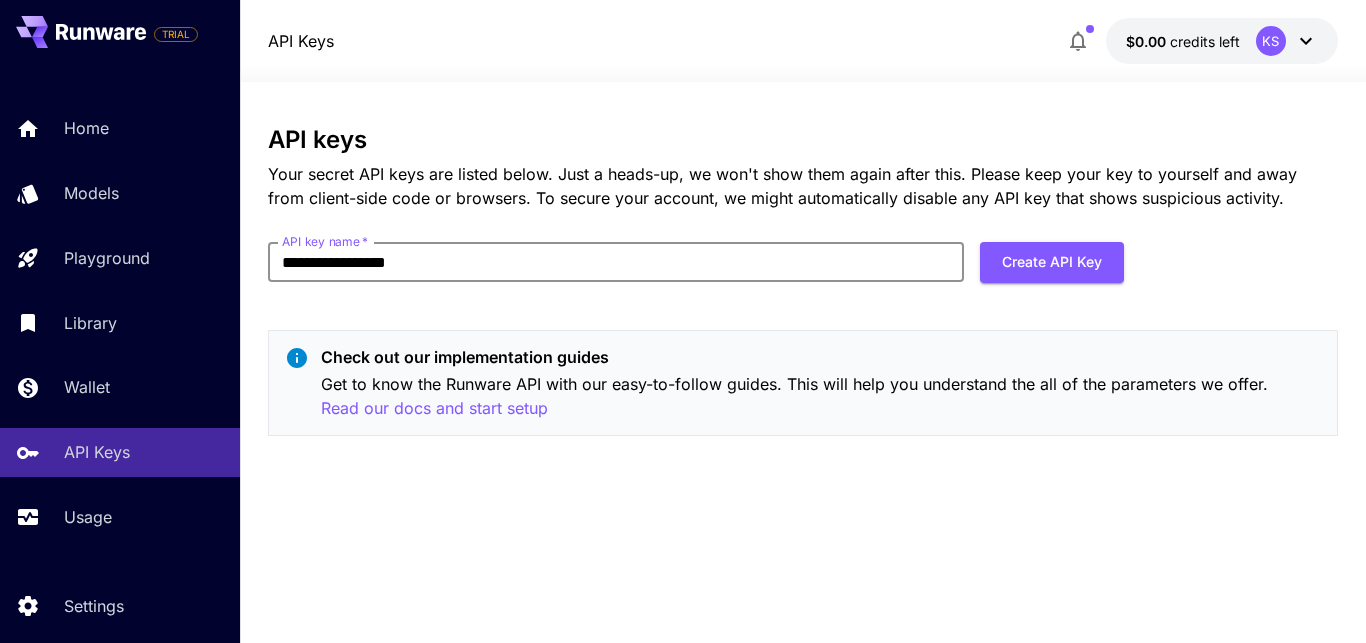 type on "**********" 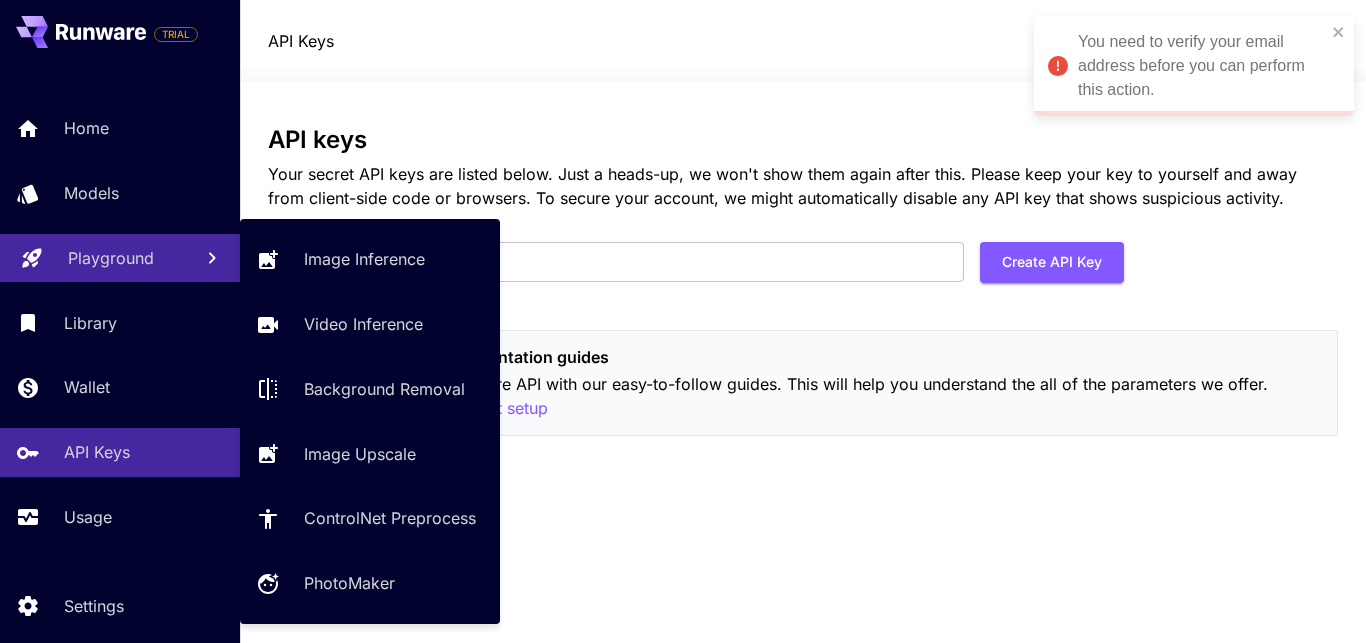 click on "Playground" at bounding box center (111, 258) 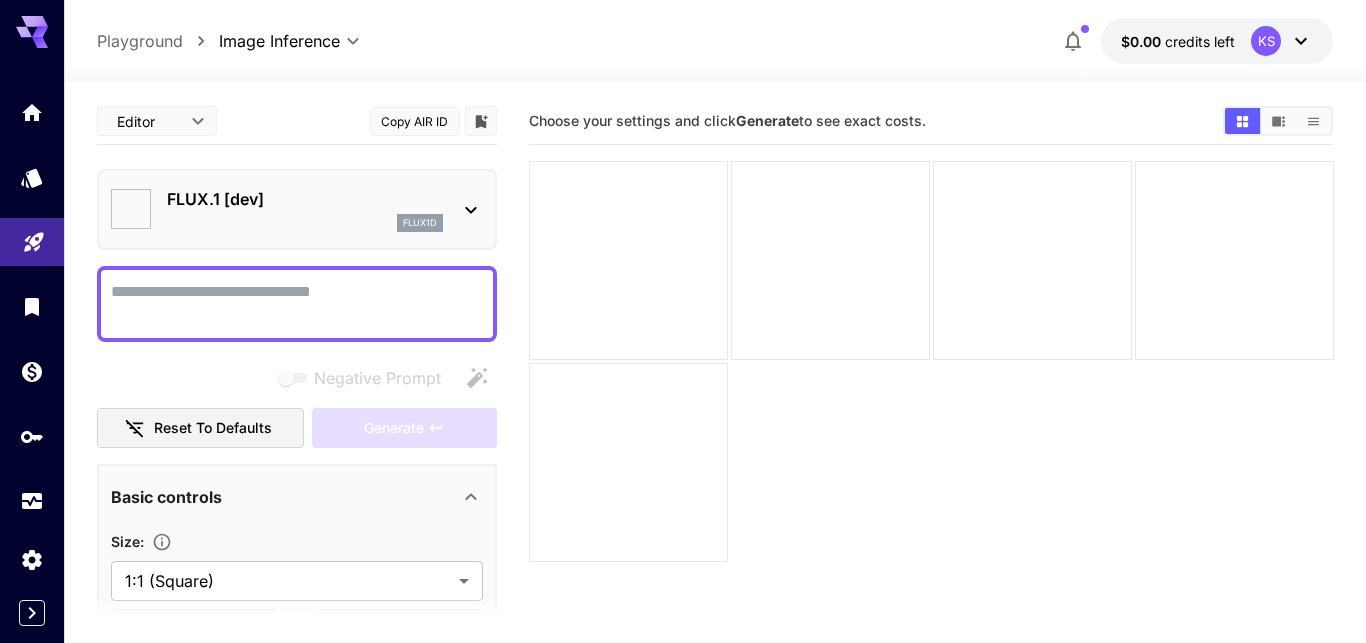 type on "**********" 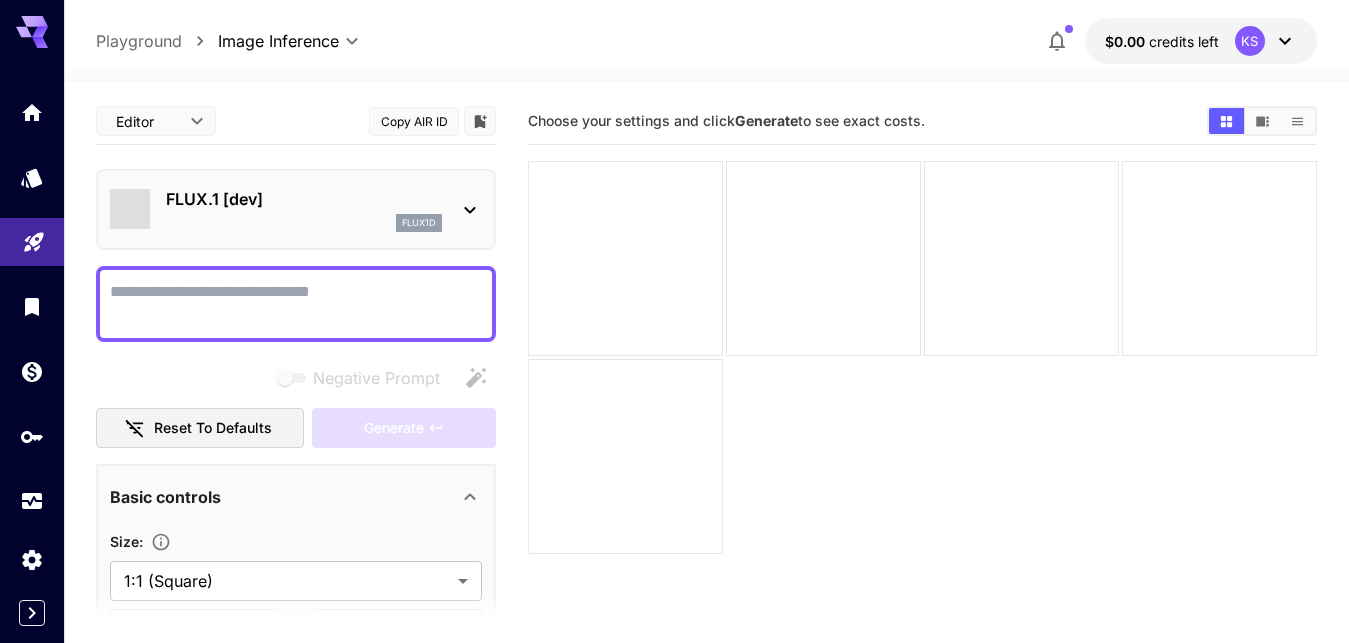 click on "Negative Prompt" at bounding box center (296, 304) 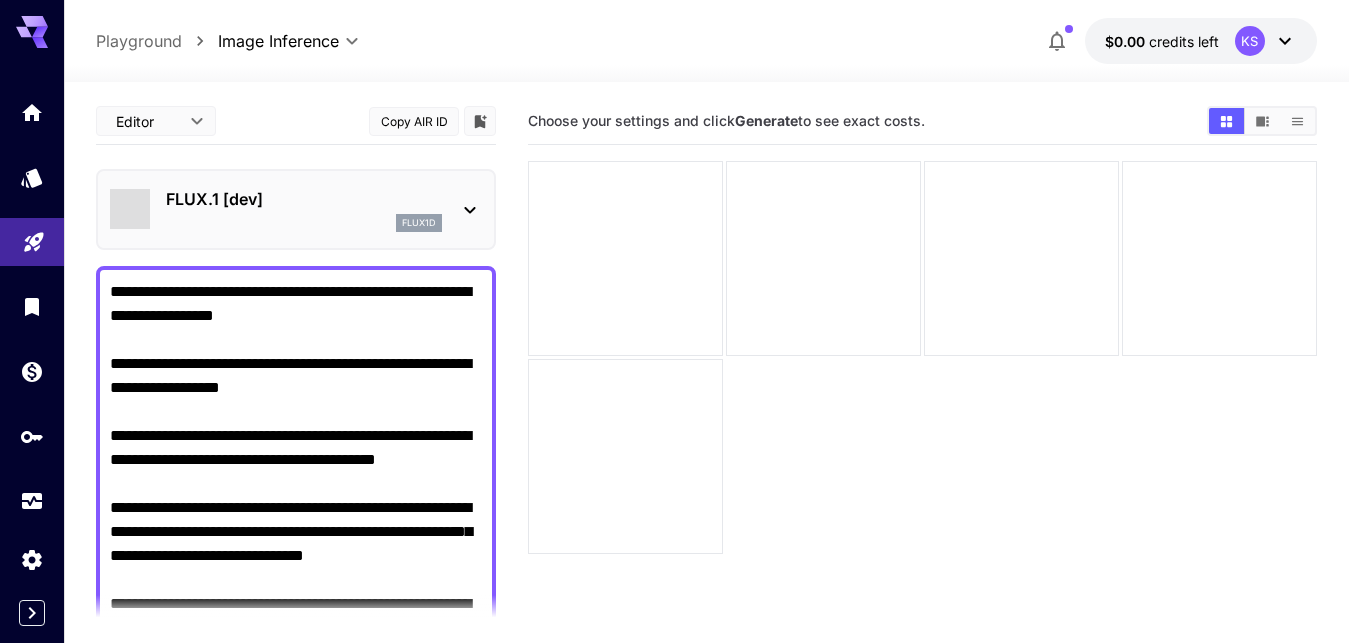 scroll, scrollTop: 1, scrollLeft: 0, axis: vertical 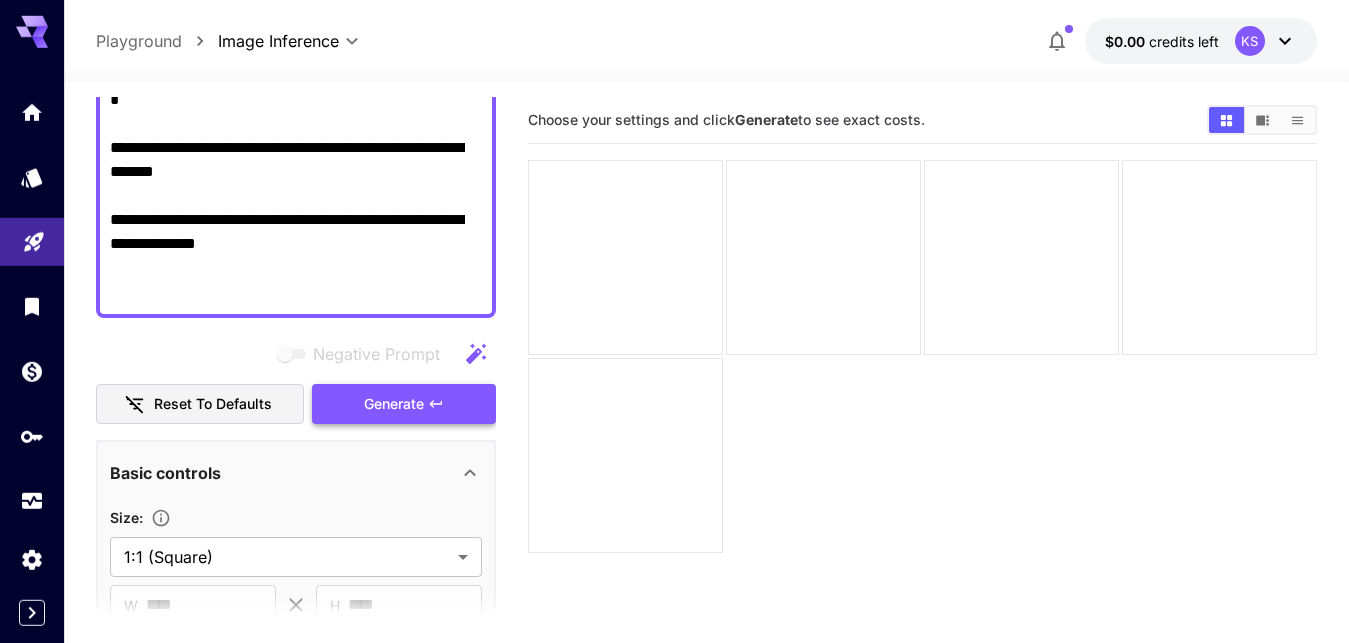 type on "**********" 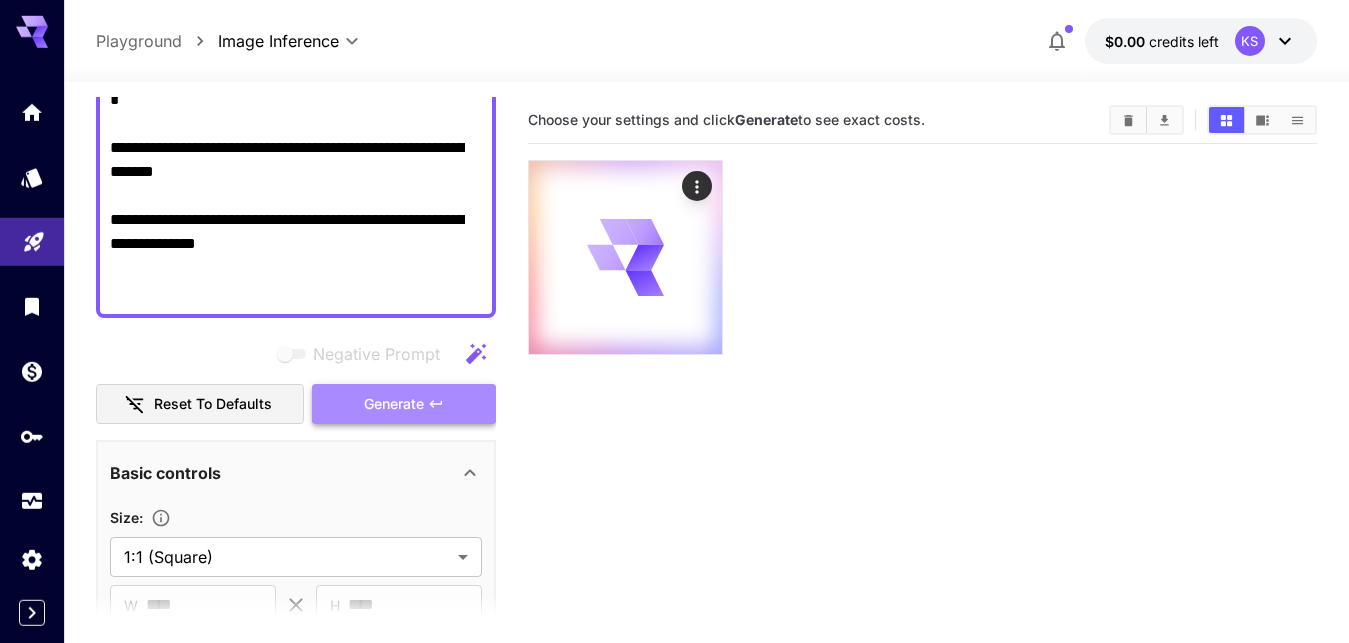 click on "Generate" at bounding box center (394, 404) 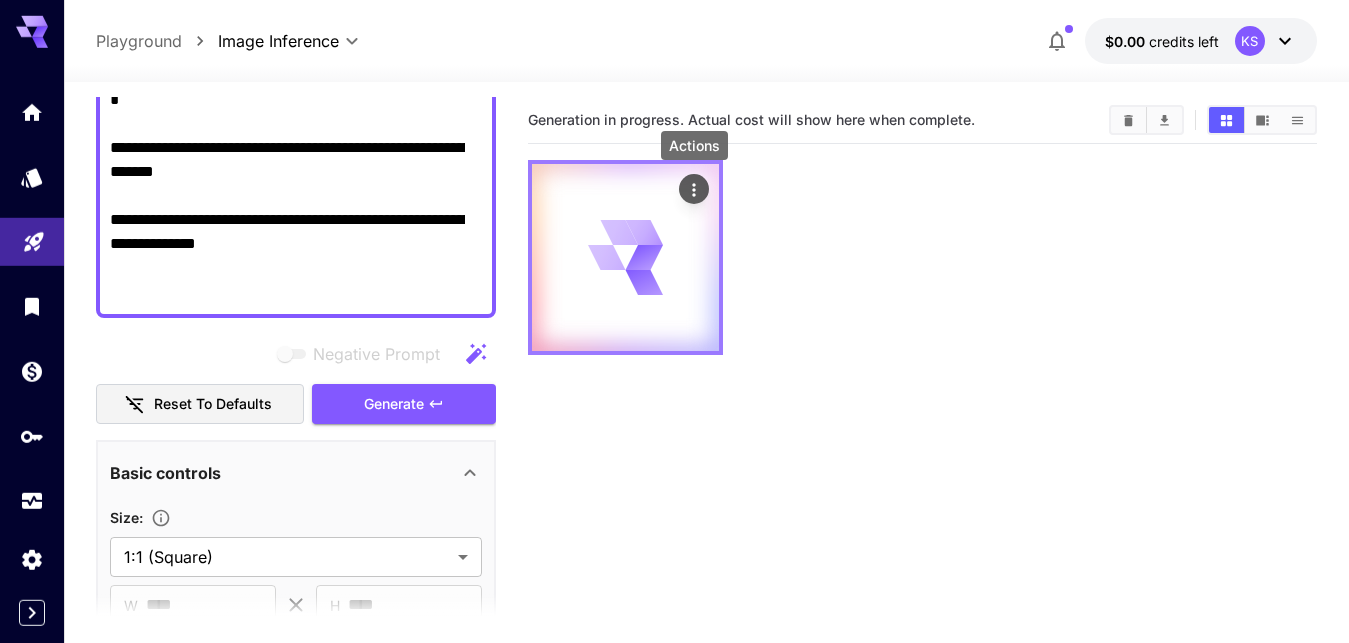 click at bounding box center [694, 189] 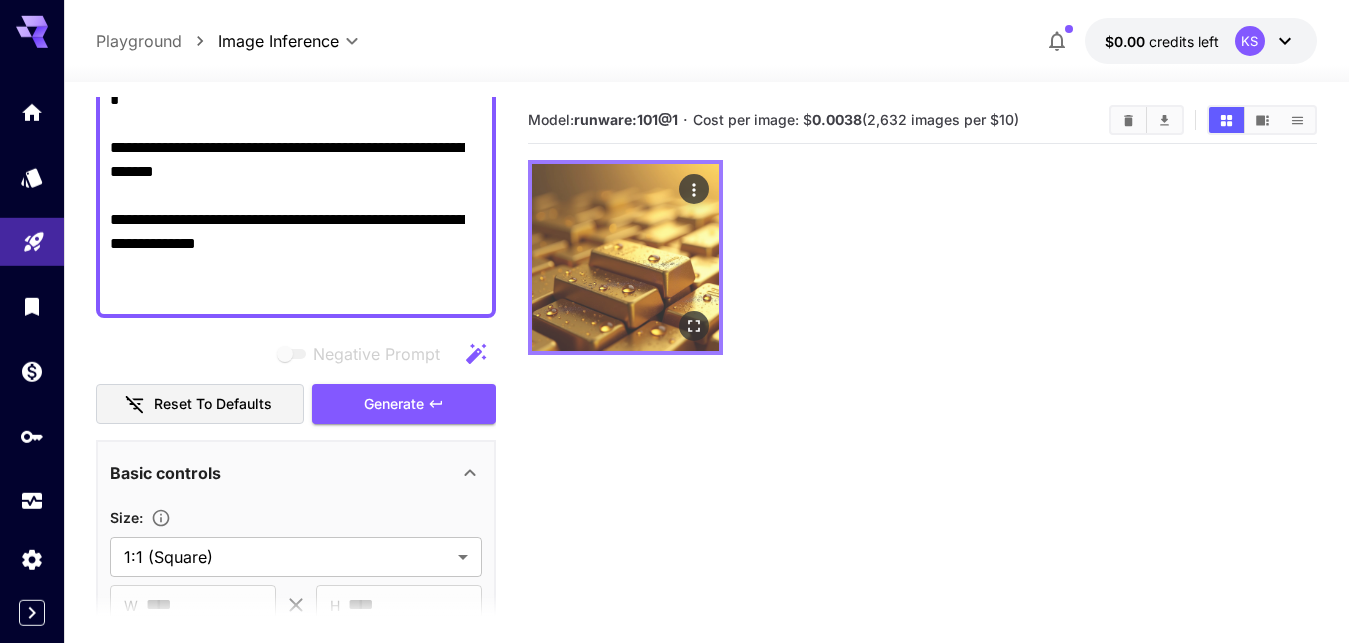 click at bounding box center (625, 257) 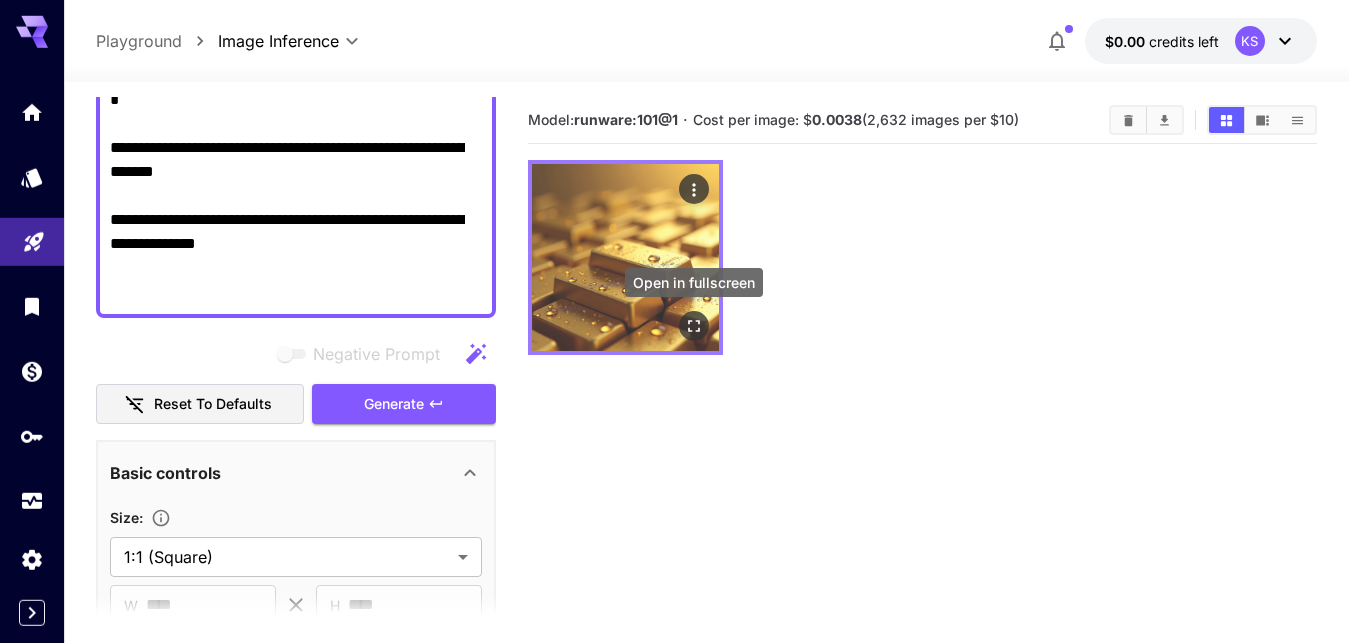 click 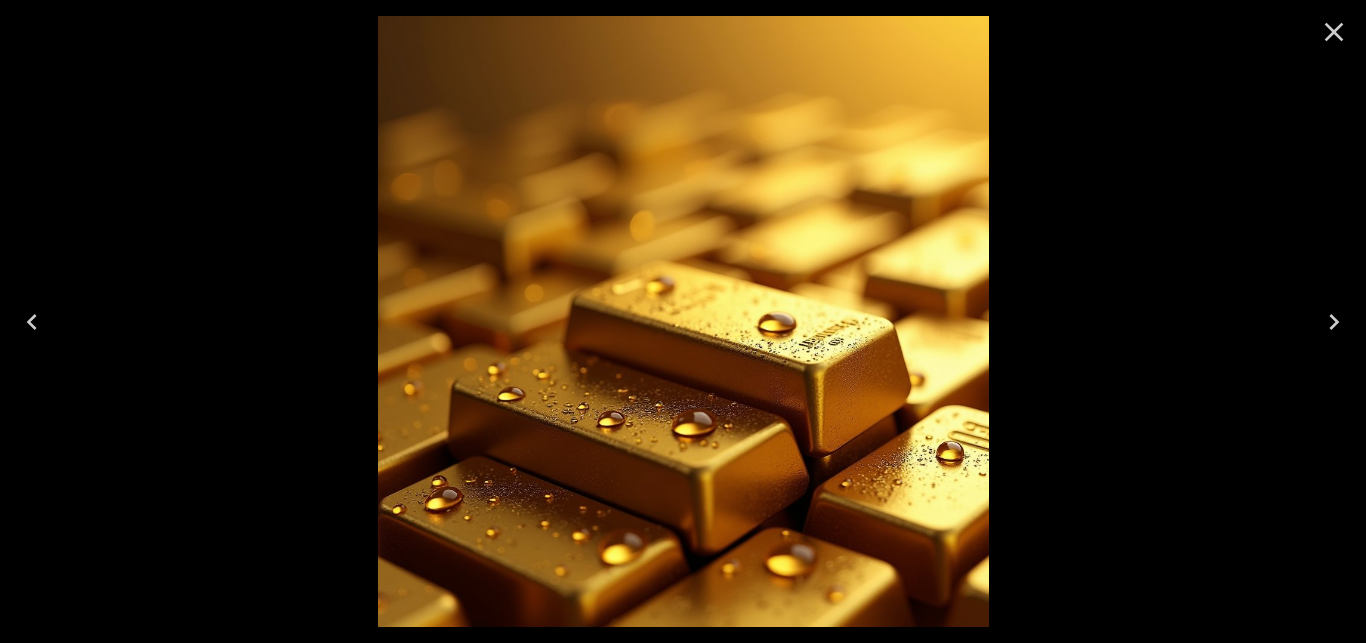 click 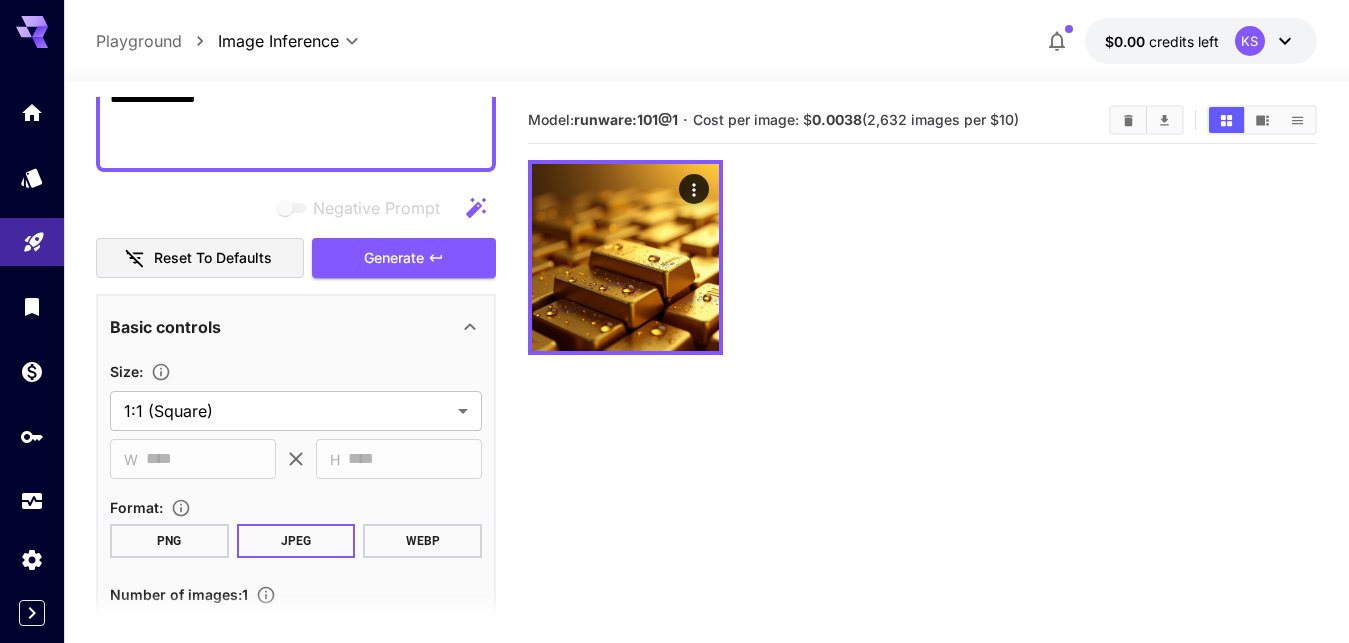 scroll, scrollTop: 875, scrollLeft: 0, axis: vertical 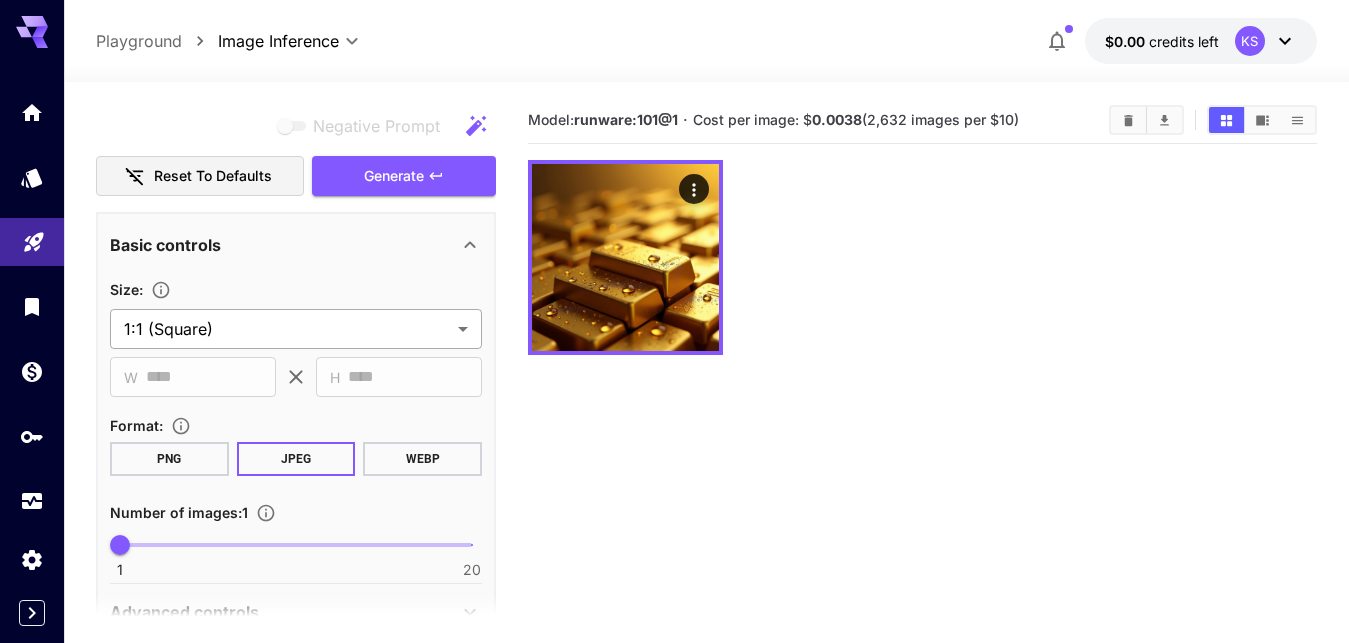 click on "**********" at bounding box center [674, 399] 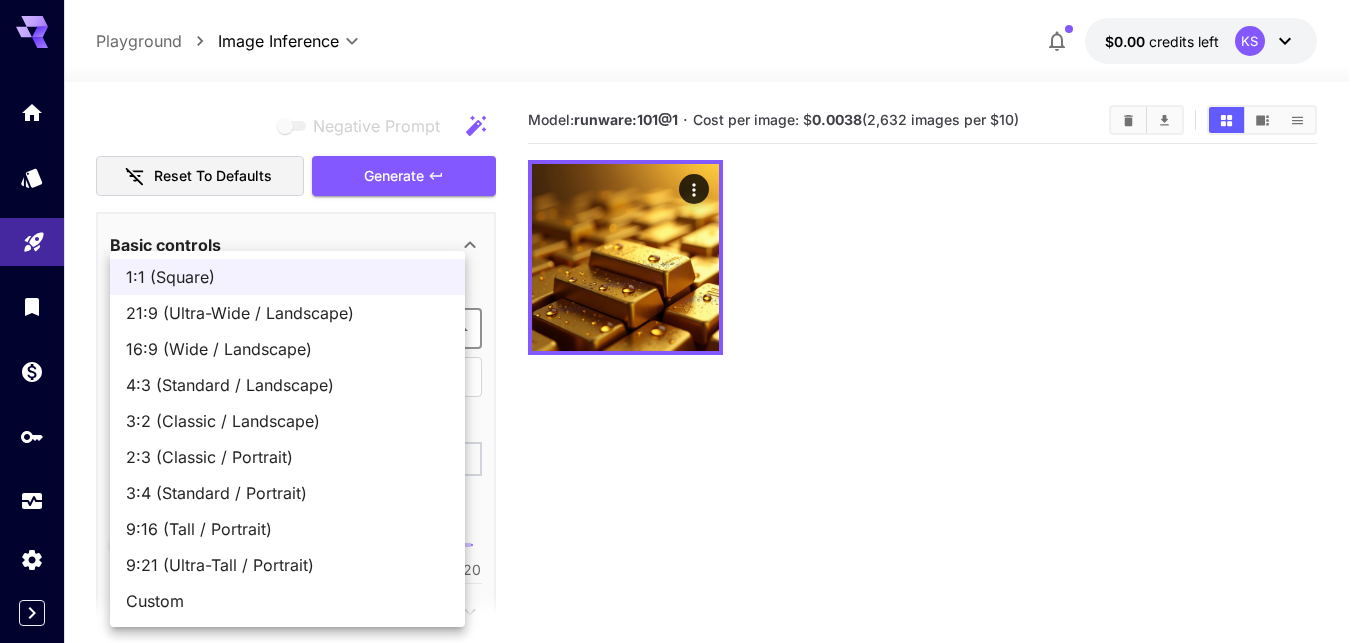 click on "16:9 (Wide / Landscape)" at bounding box center [287, 349] 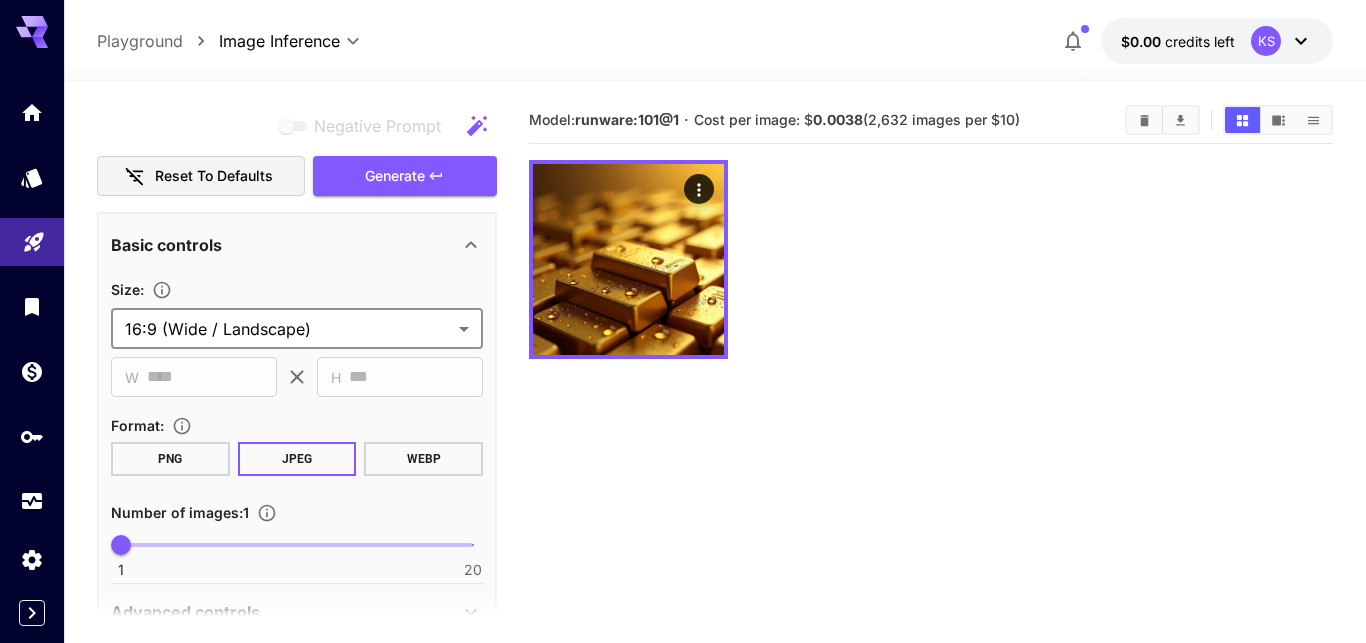 type on "**********" 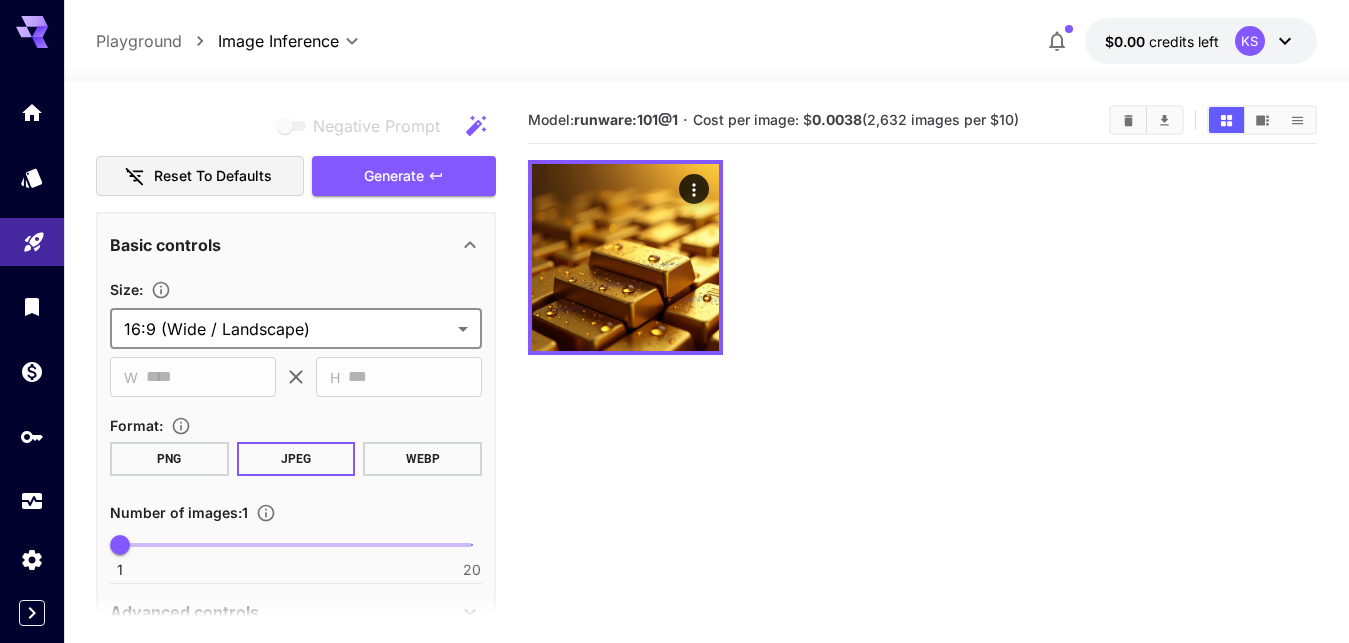 click on "PNG" at bounding box center (169, 459) 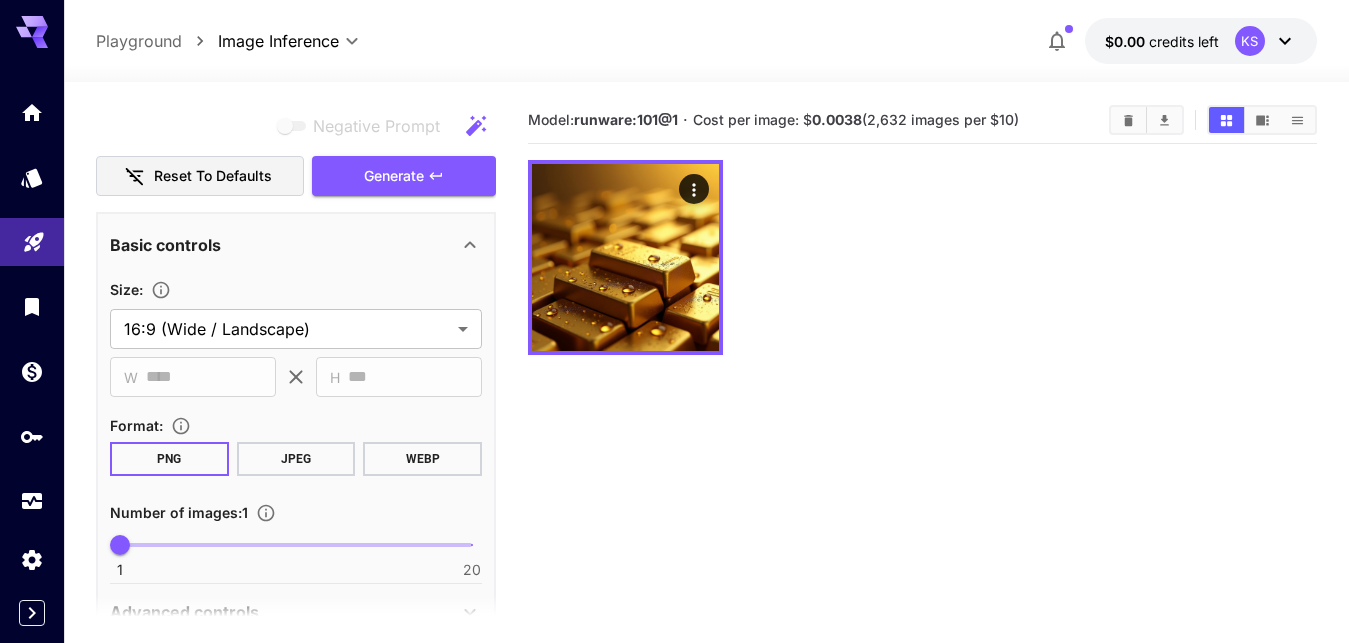 scroll, scrollTop: 1217, scrollLeft: 0, axis: vertical 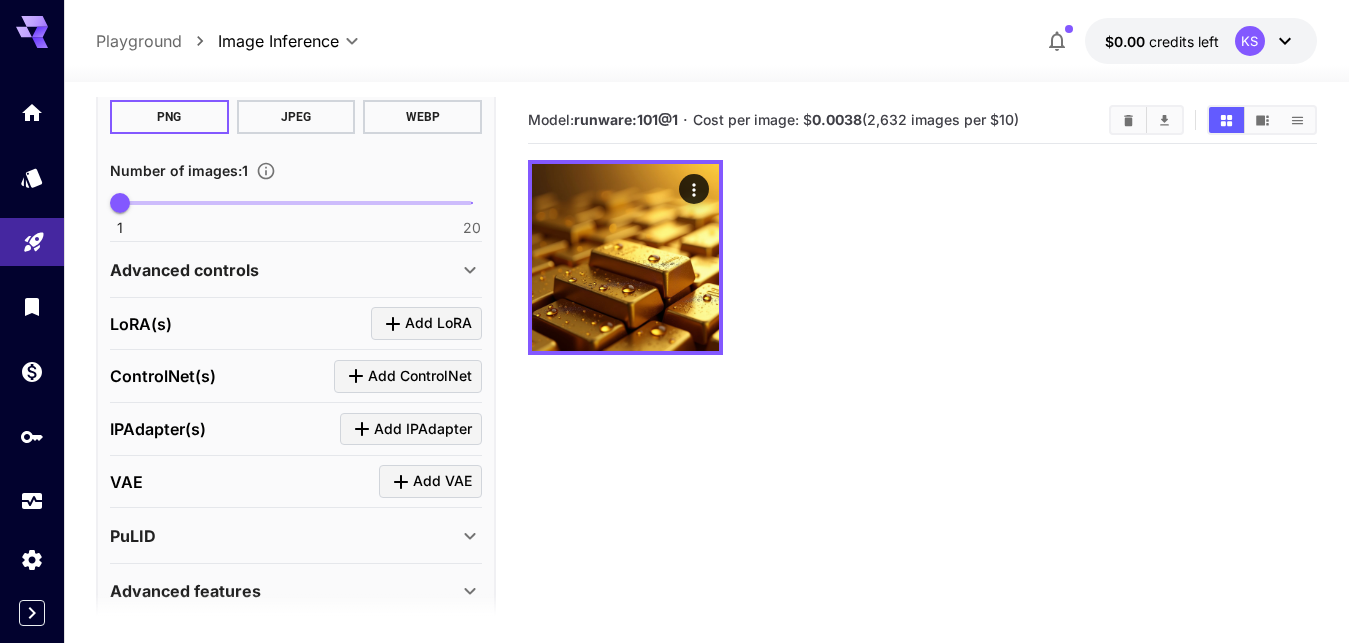 click on "PNG" at bounding box center [169, 117] 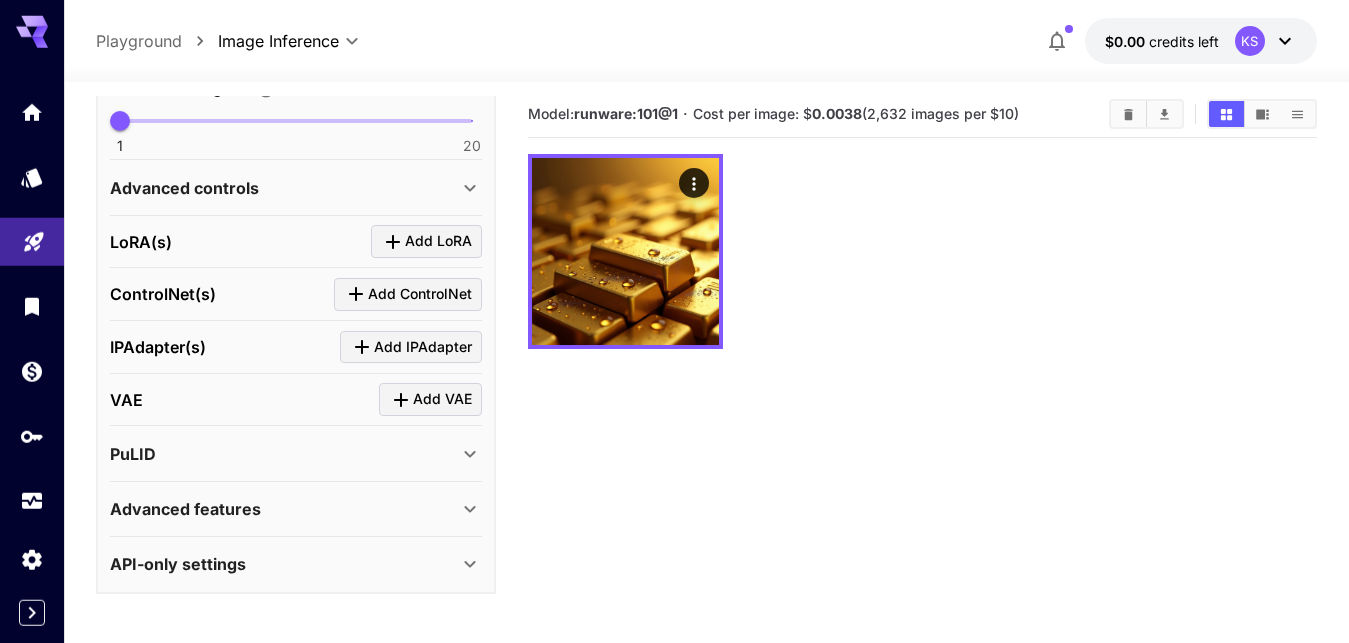 scroll, scrollTop: 0, scrollLeft: 0, axis: both 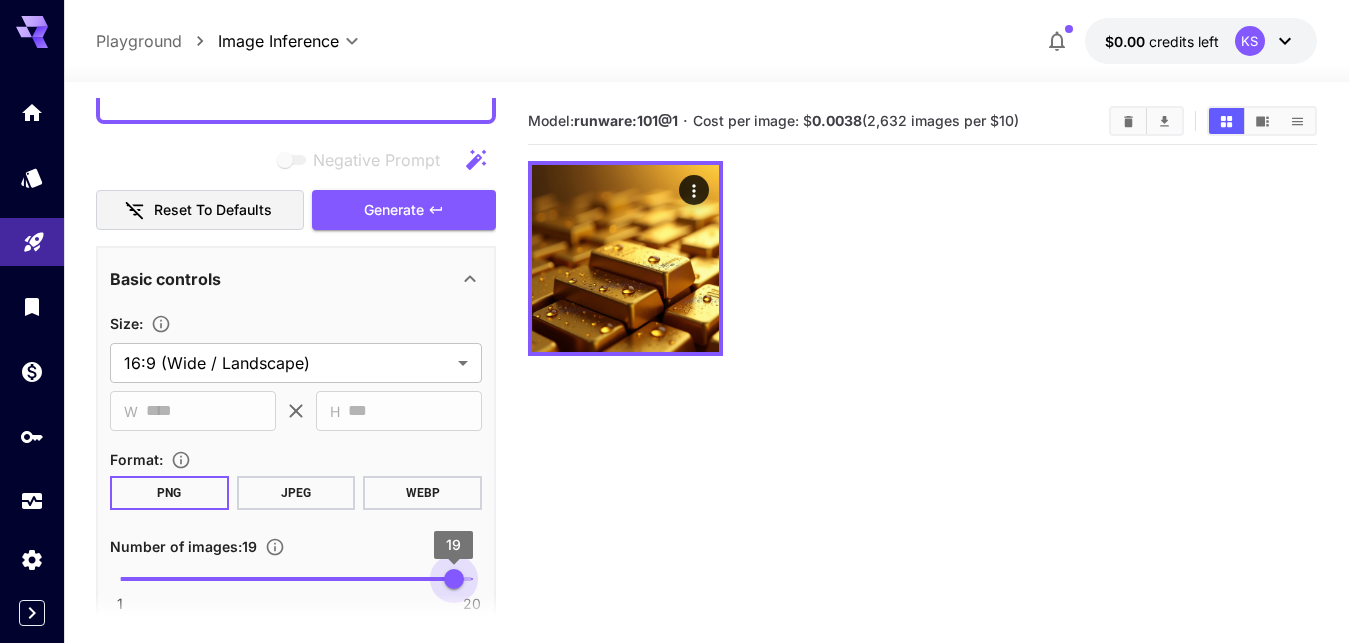 type on "*" 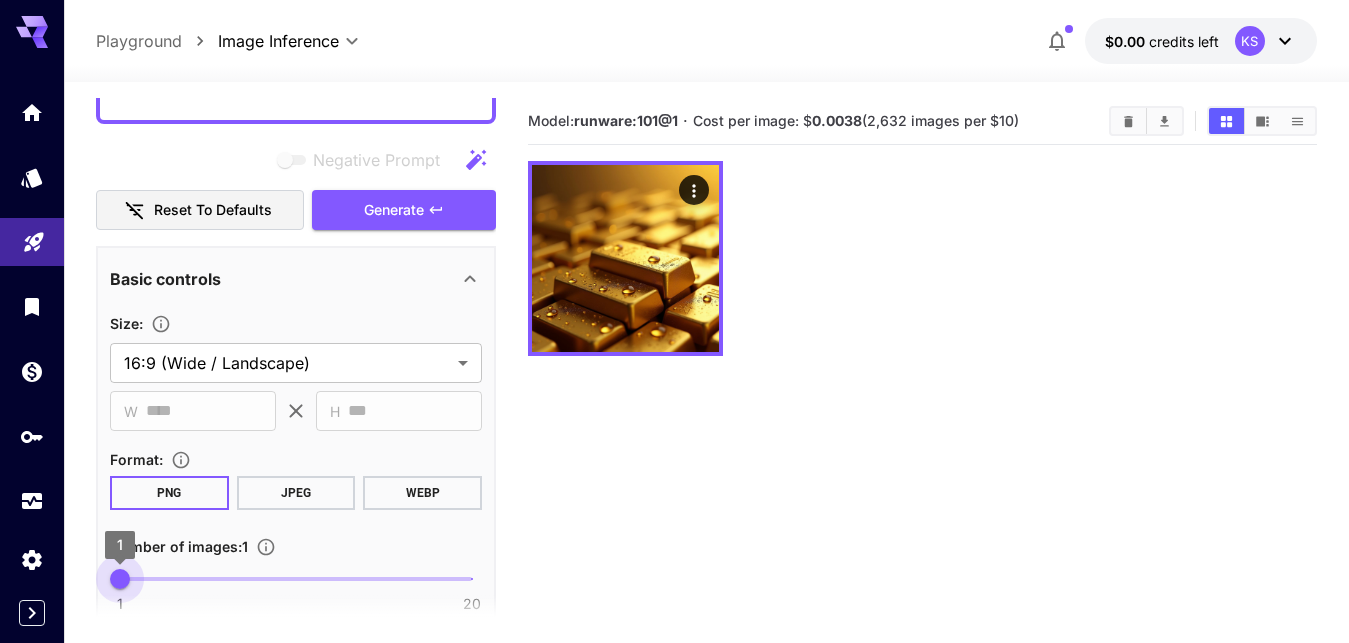 drag, startPoint x: 333, startPoint y: 575, endPoint x: 101, endPoint y: 600, distance: 233.3431 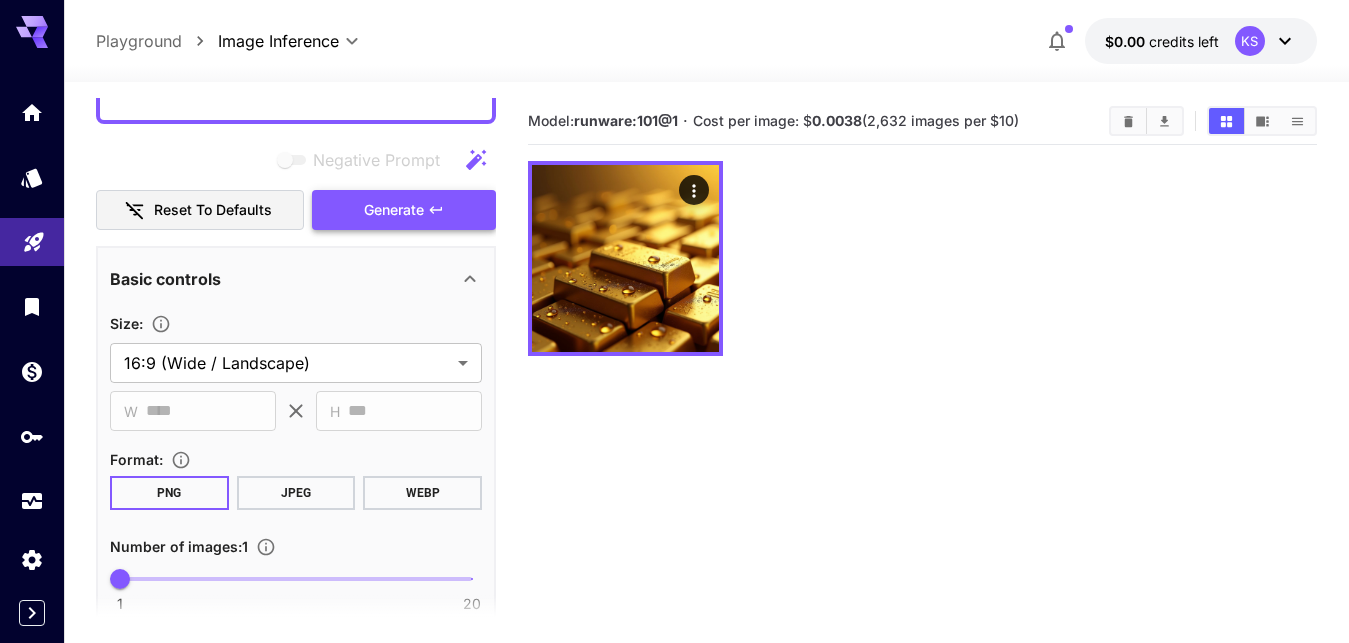 click on "Generate" at bounding box center (404, 210) 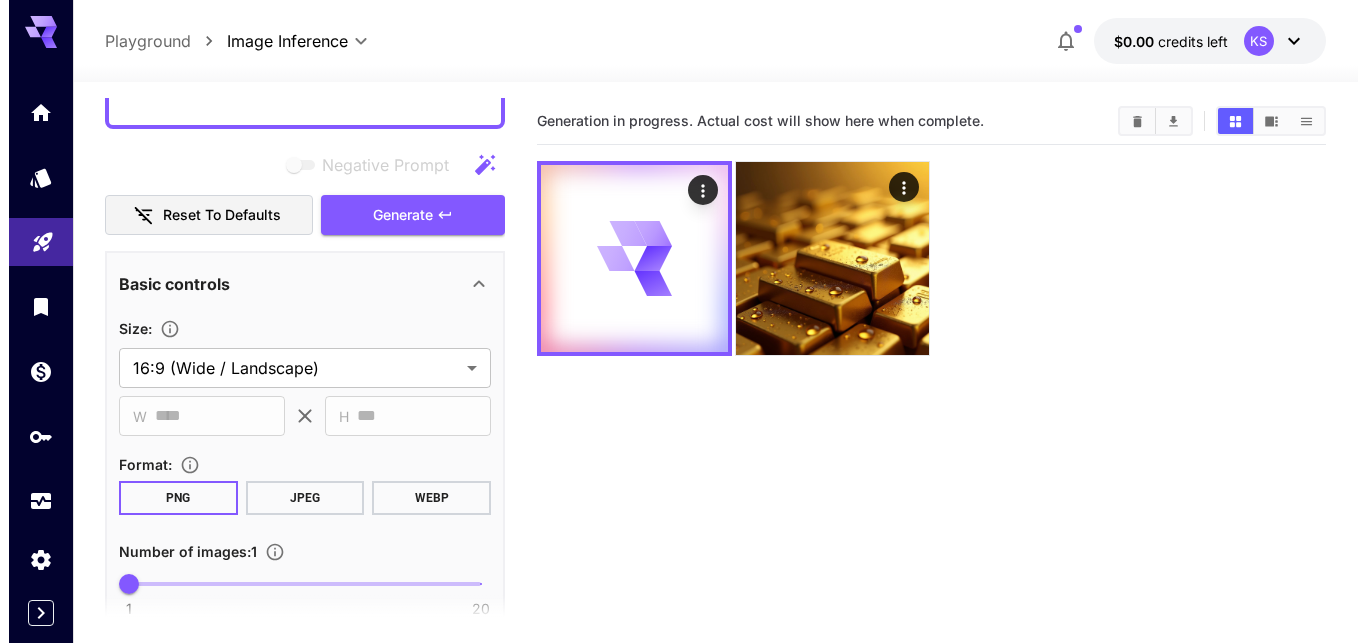 scroll, scrollTop: 956, scrollLeft: 0, axis: vertical 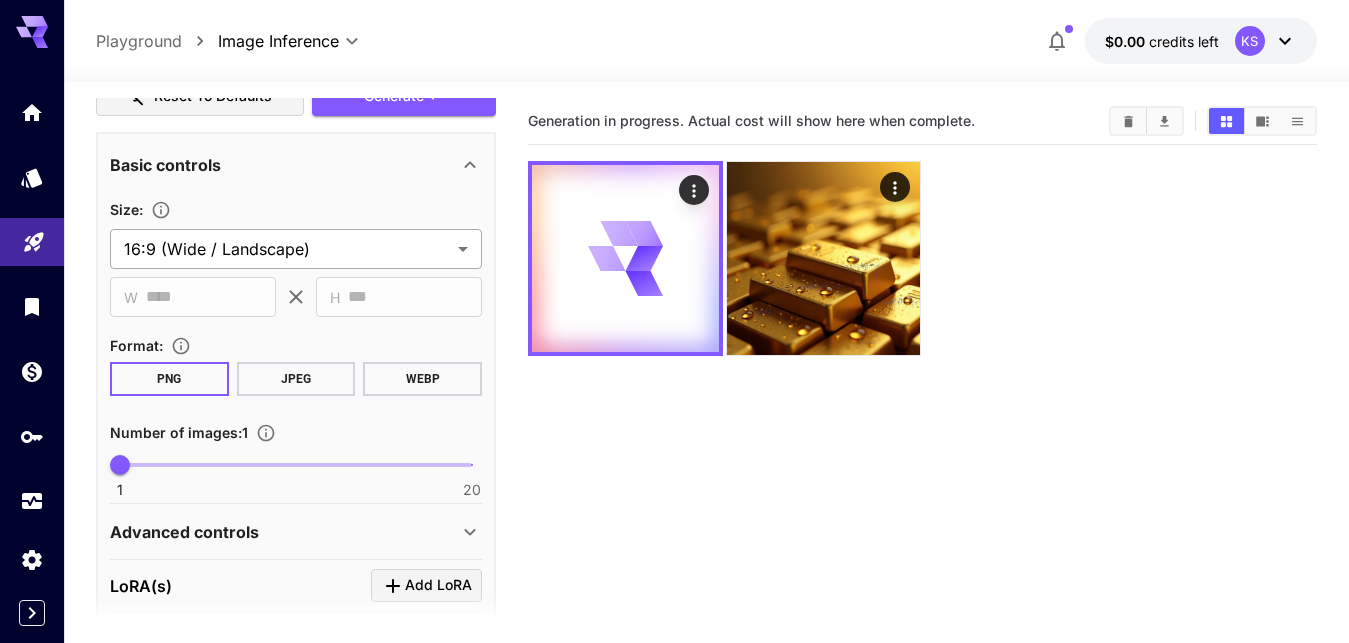 click on "**********" at bounding box center (674, 400) 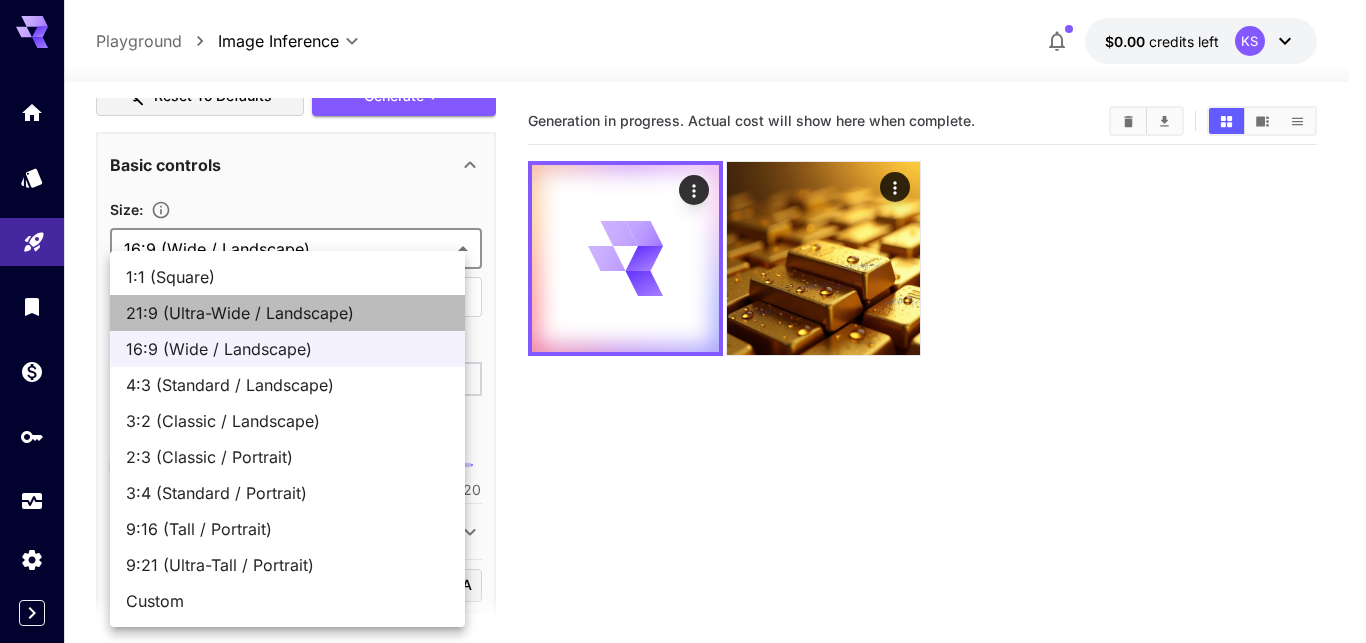 click on "21:9 (Ultra-Wide / Landscape)" at bounding box center [287, 313] 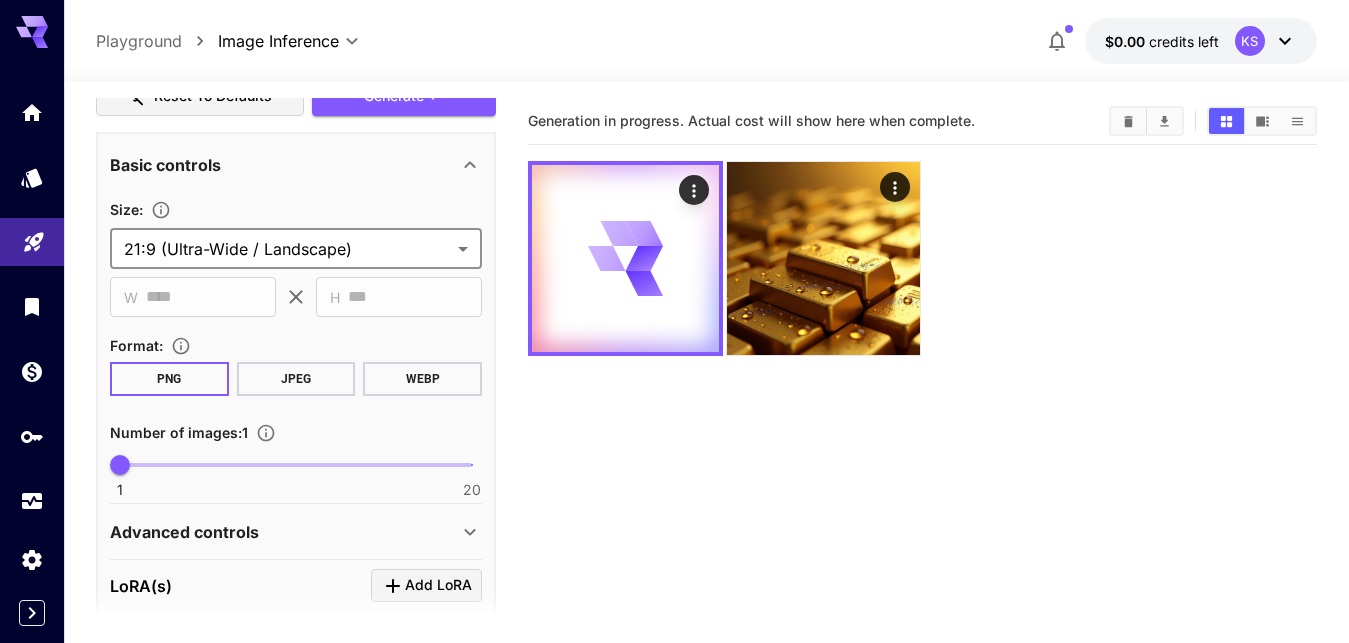 click on "**********" at bounding box center [674, 400] 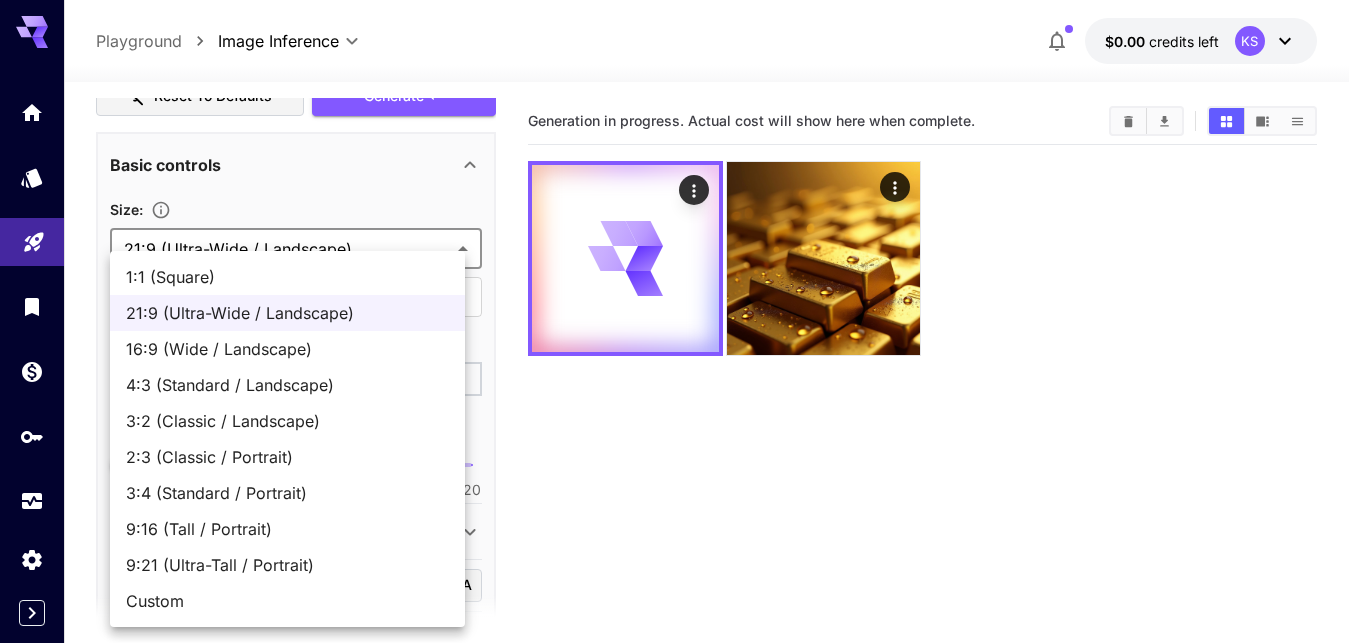 click on "16:9 (Wide / Landscape)" at bounding box center [287, 349] 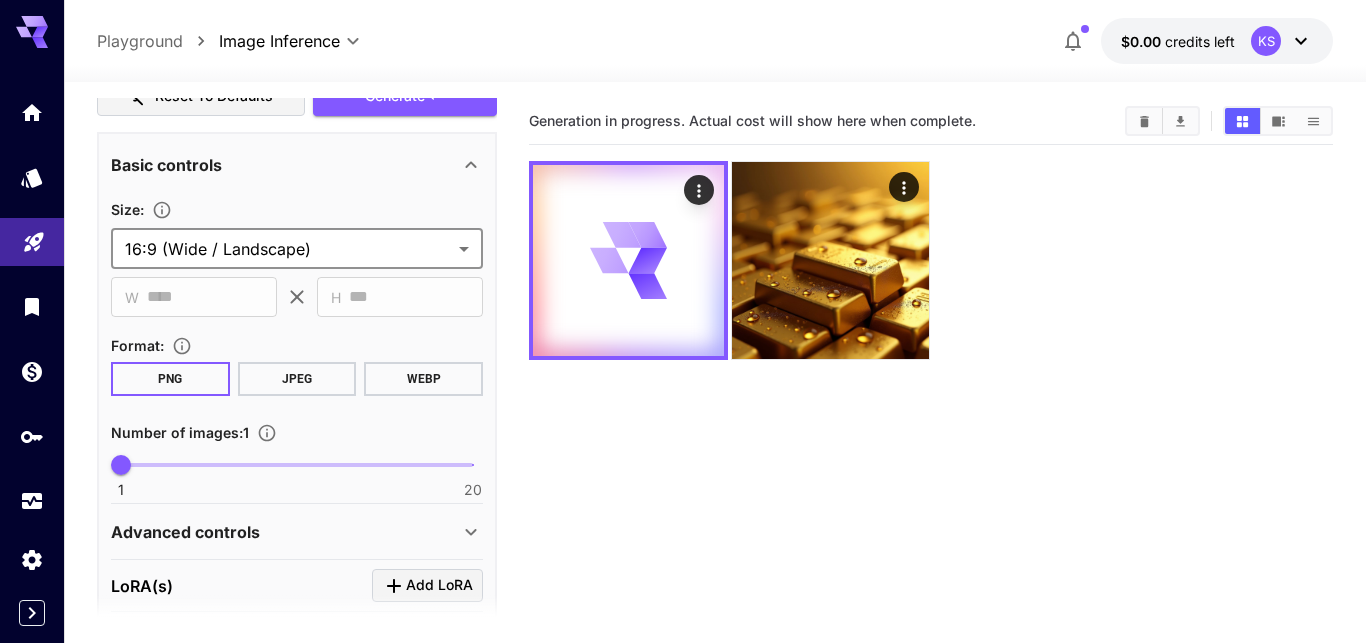type on "**********" 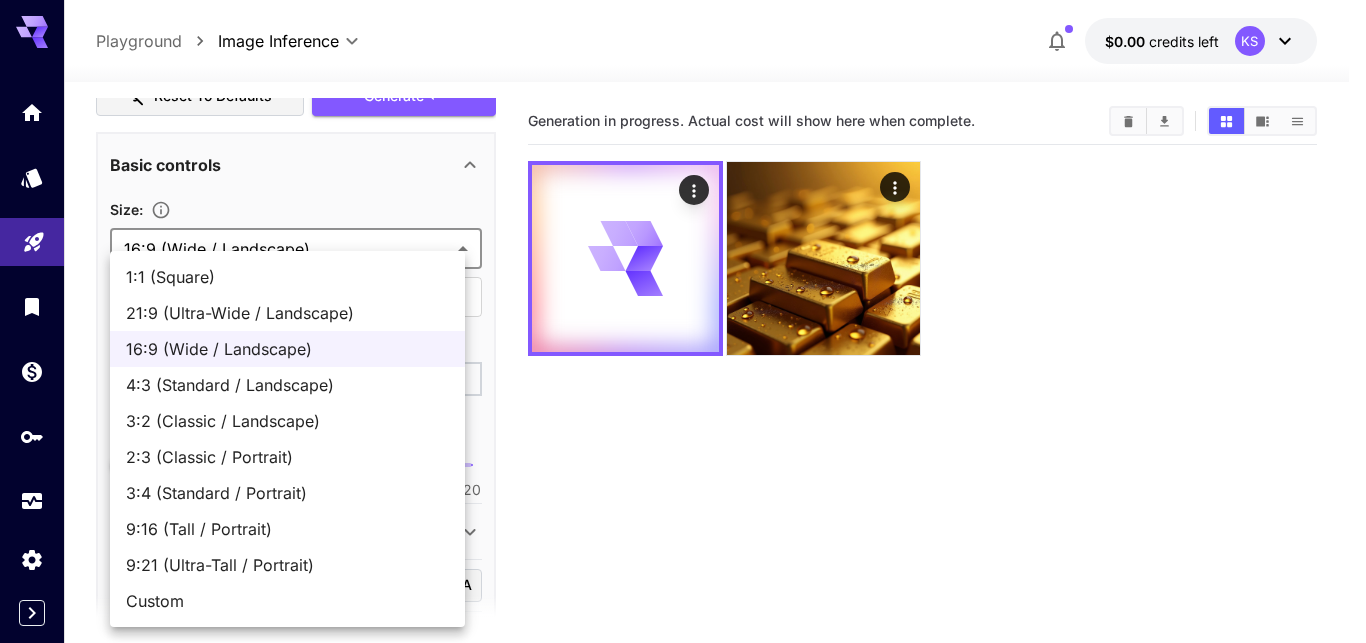 click on "**********" at bounding box center [683, 400] 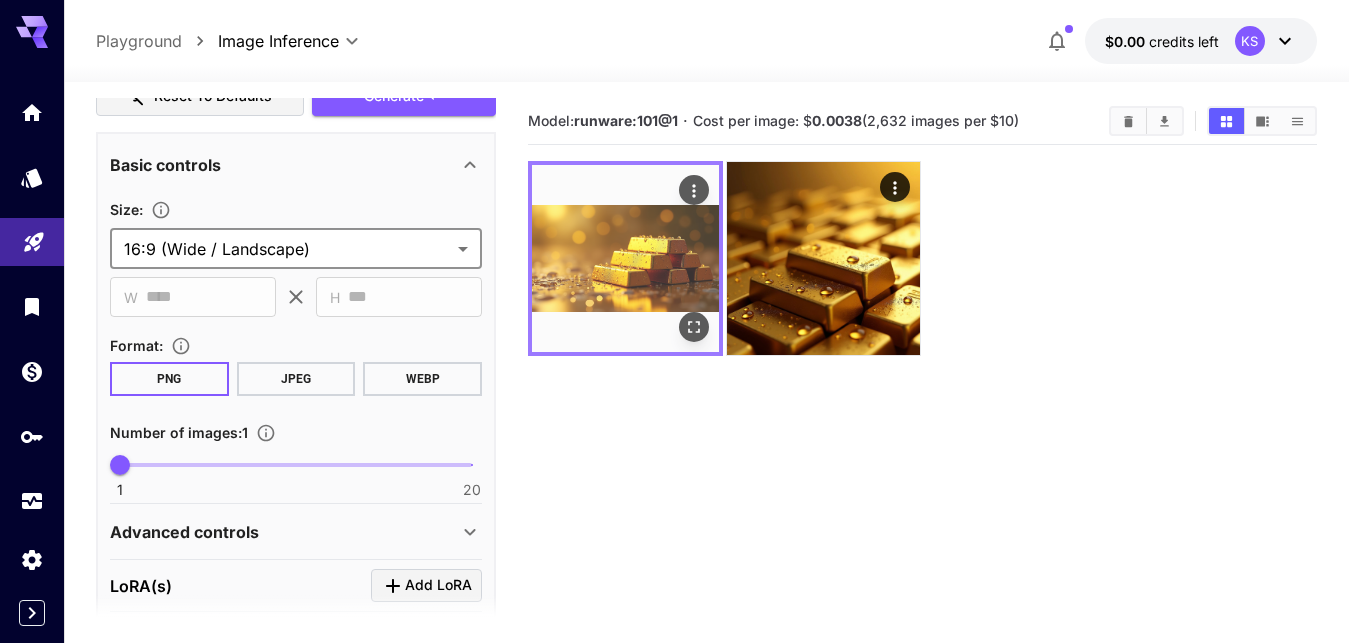 click at bounding box center [625, 258] 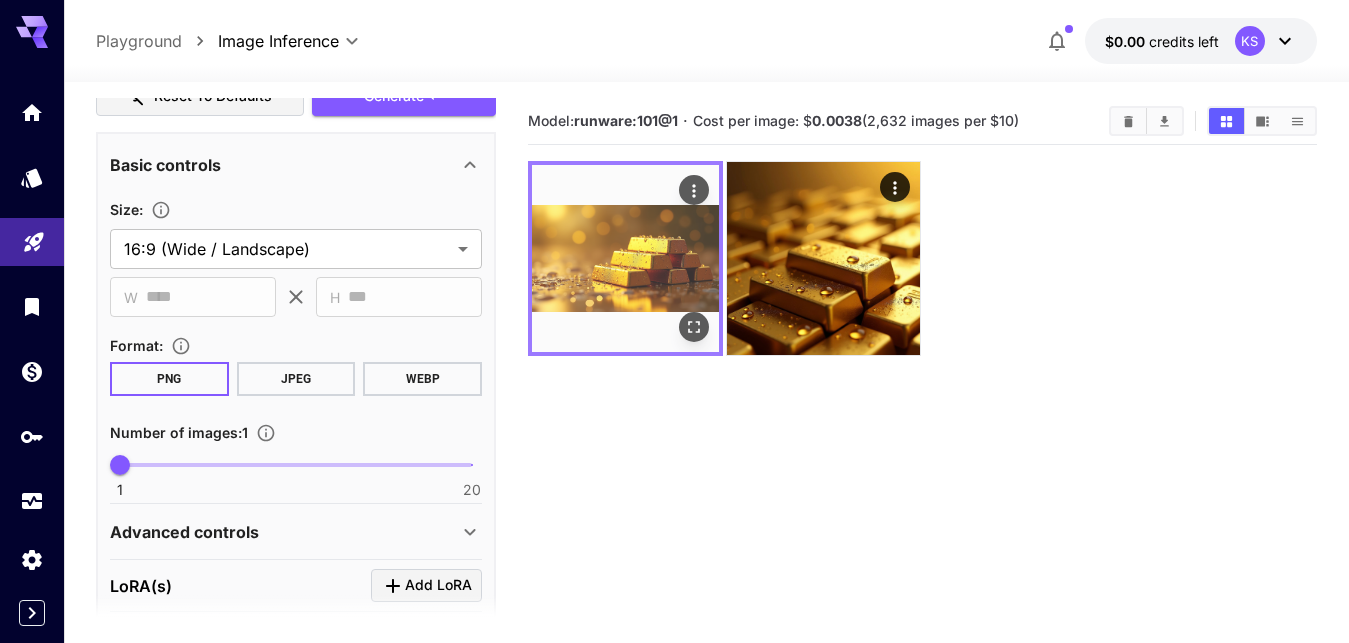 click at bounding box center (625, 258) 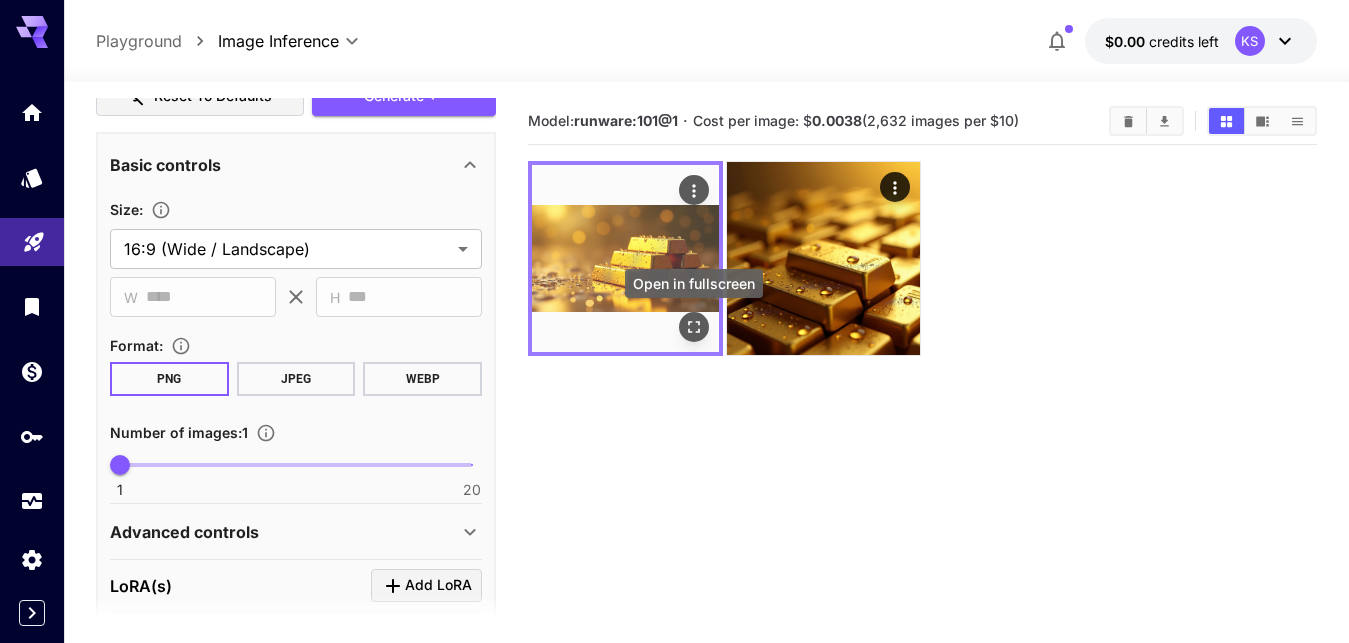 click 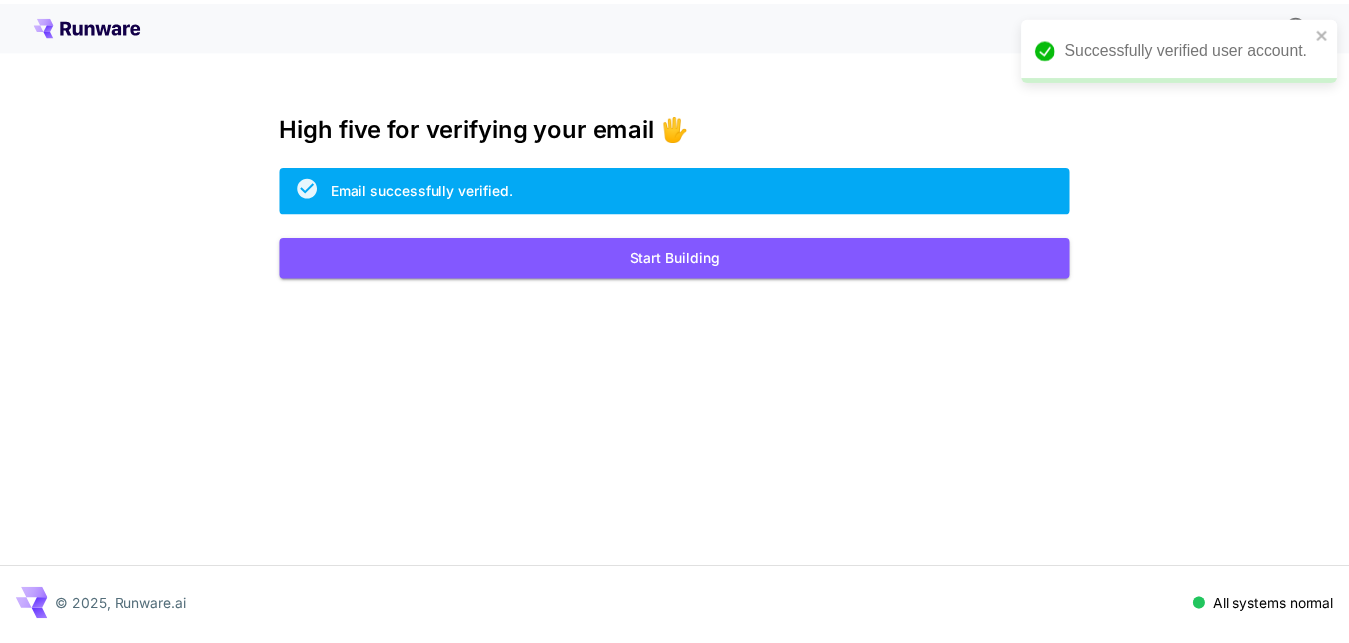 scroll, scrollTop: 0, scrollLeft: 0, axis: both 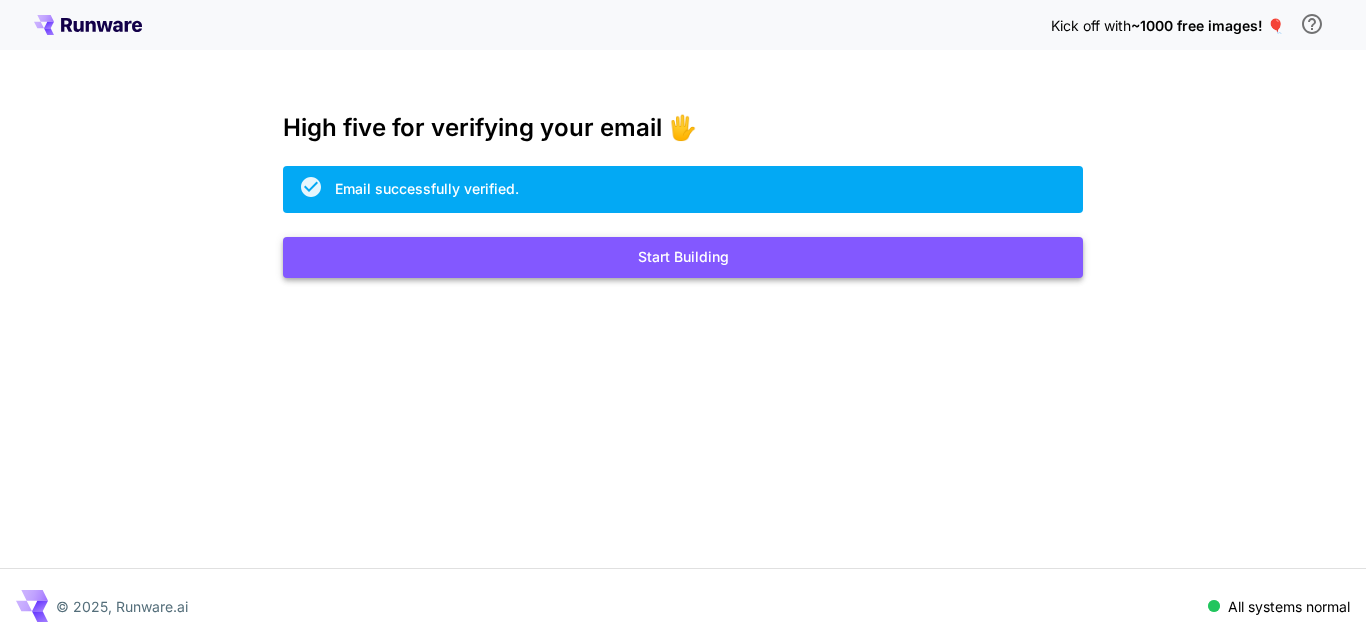 click on "Start Building" at bounding box center [683, 257] 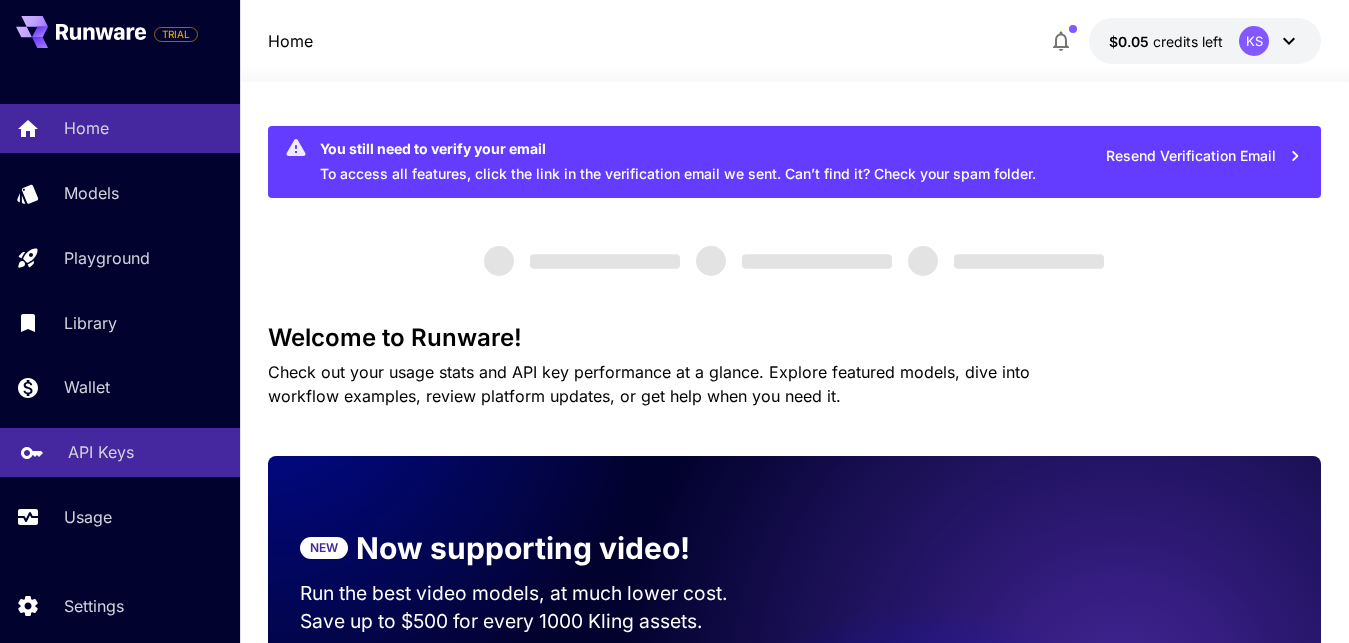click on "API Keys" at bounding box center [101, 452] 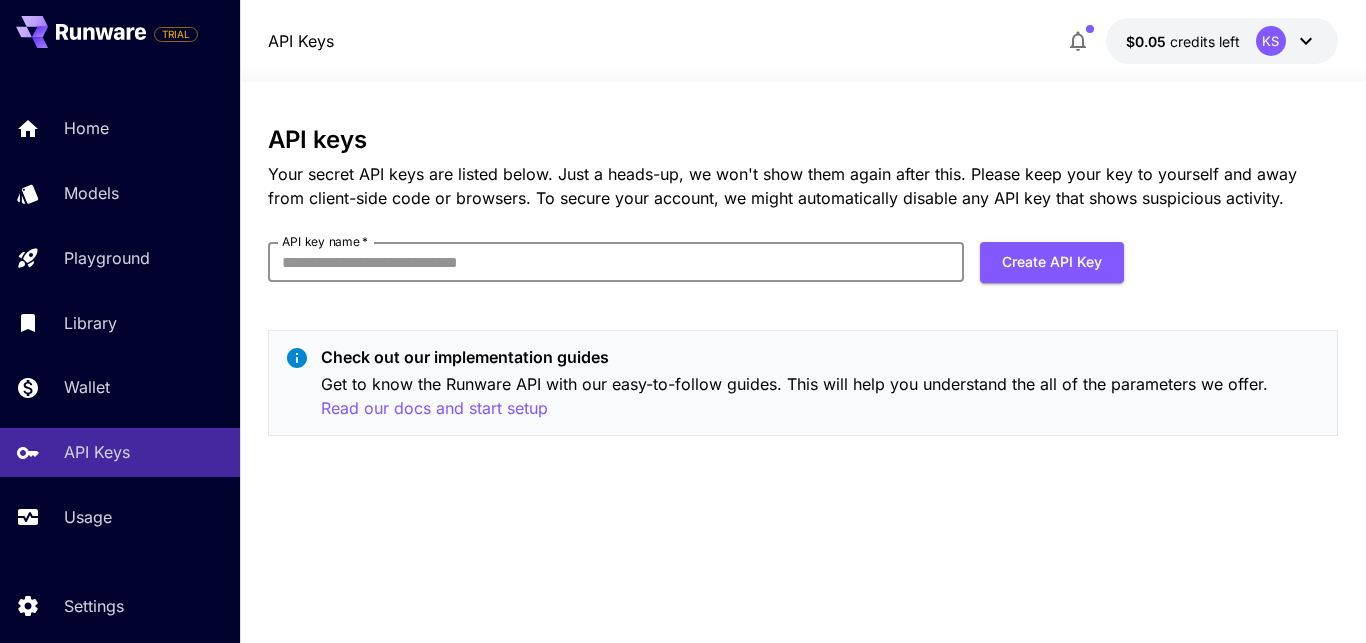 click on "API key name   *" at bounding box center (616, 262) 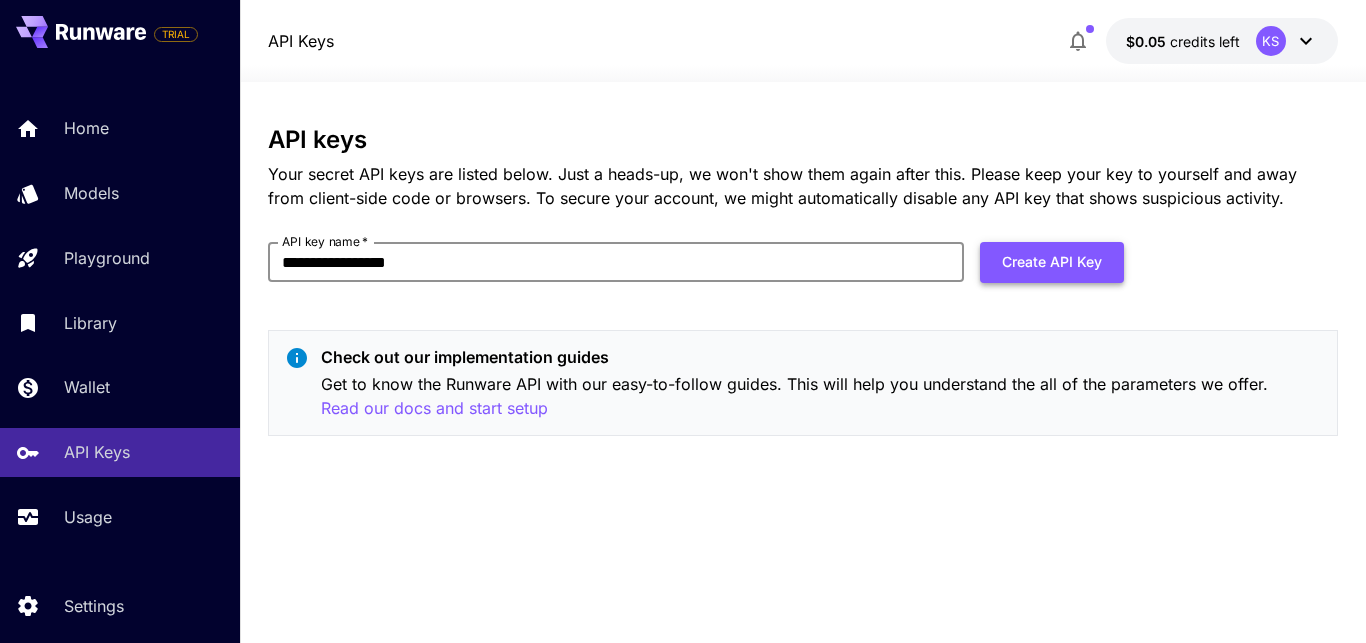 type on "**********" 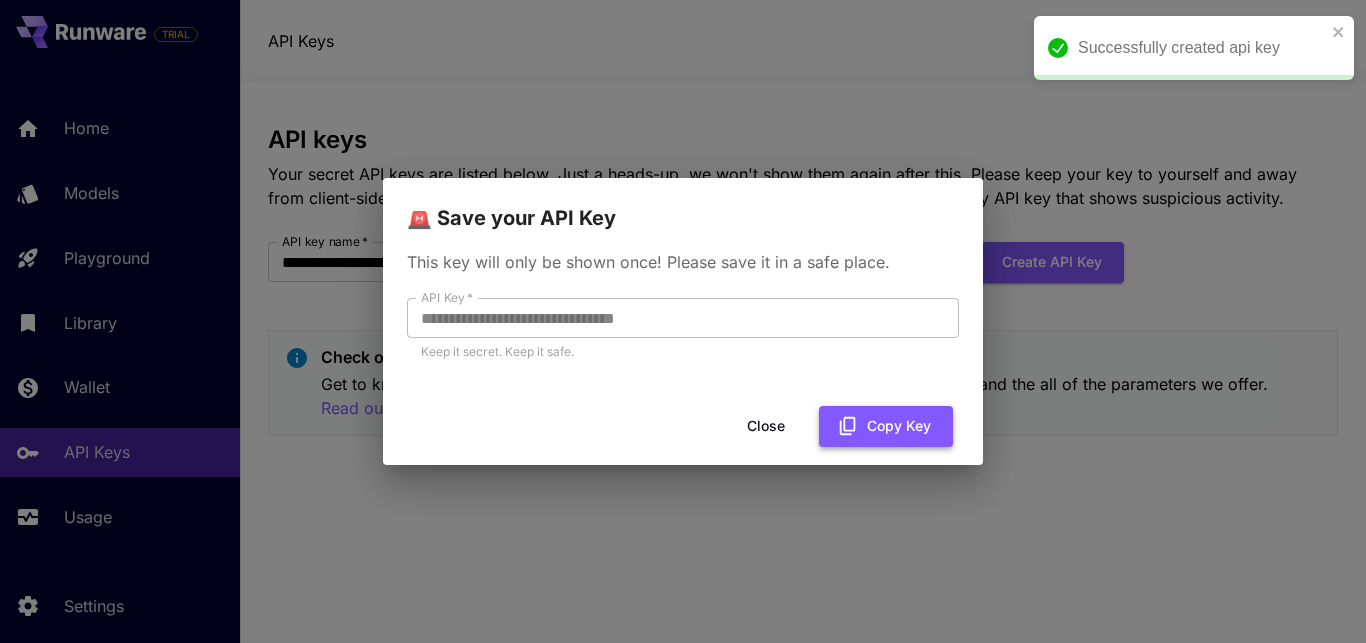 click on "Copy Key" at bounding box center (886, 426) 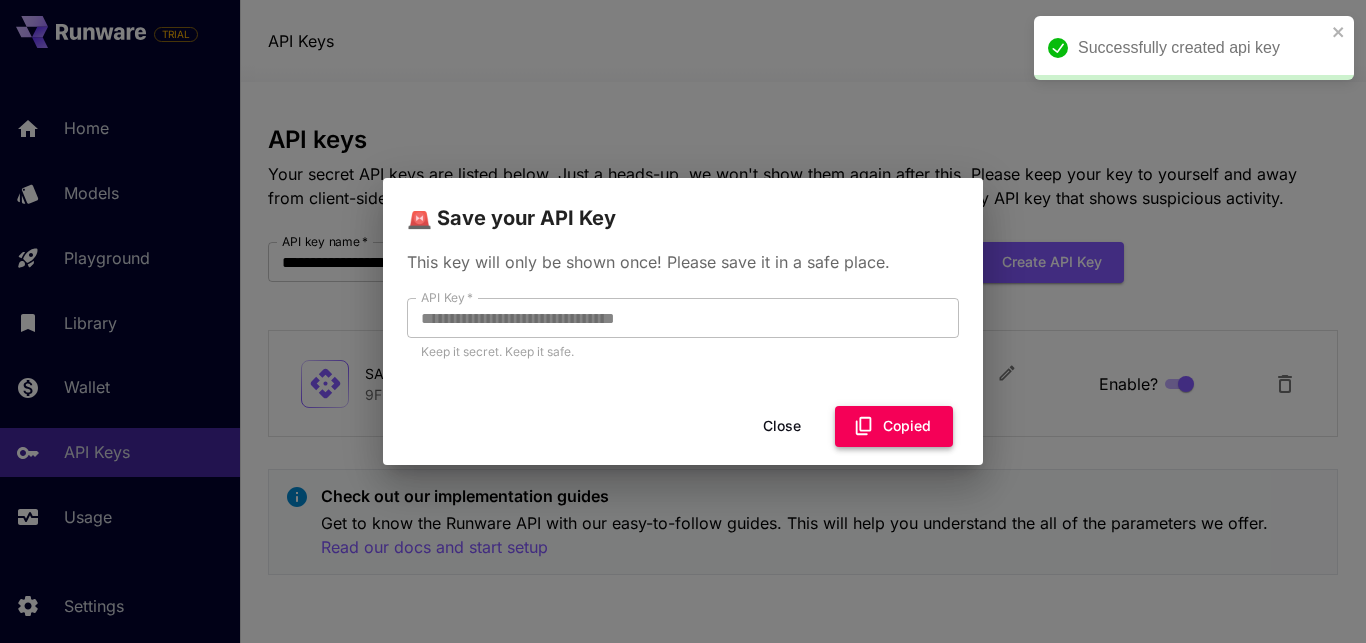 type 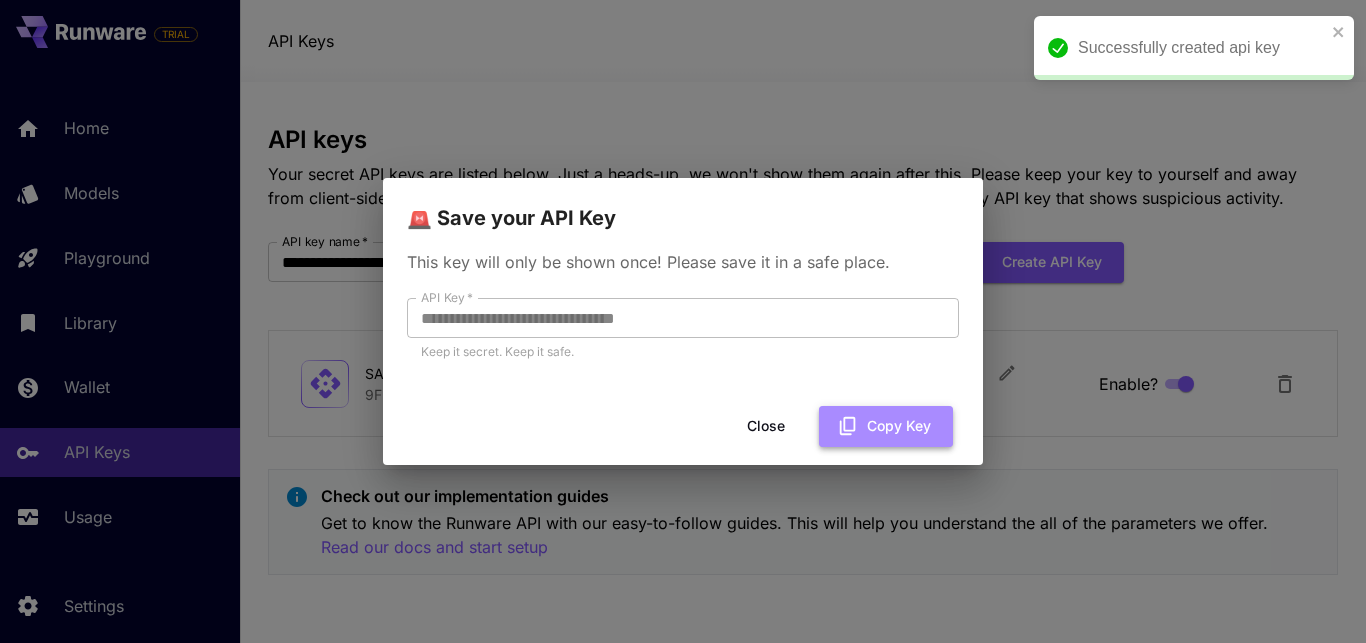 click on "Copy Key" at bounding box center [886, 426] 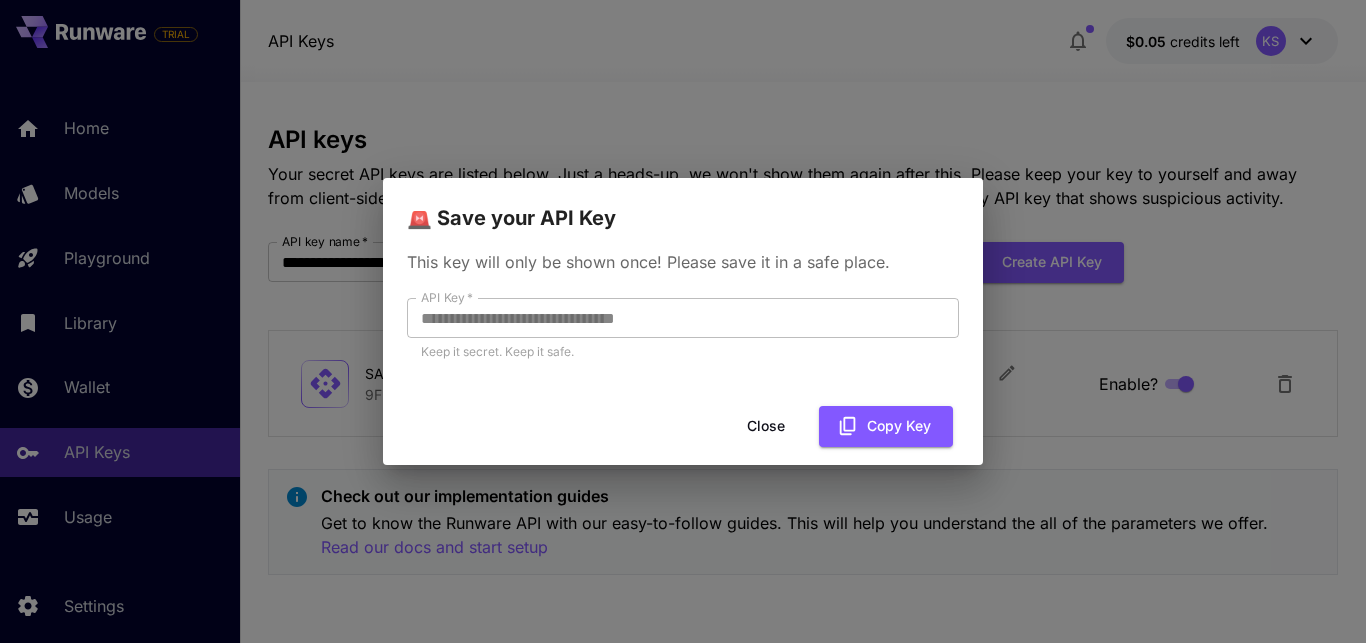 click on "Close" at bounding box center (766, 426) 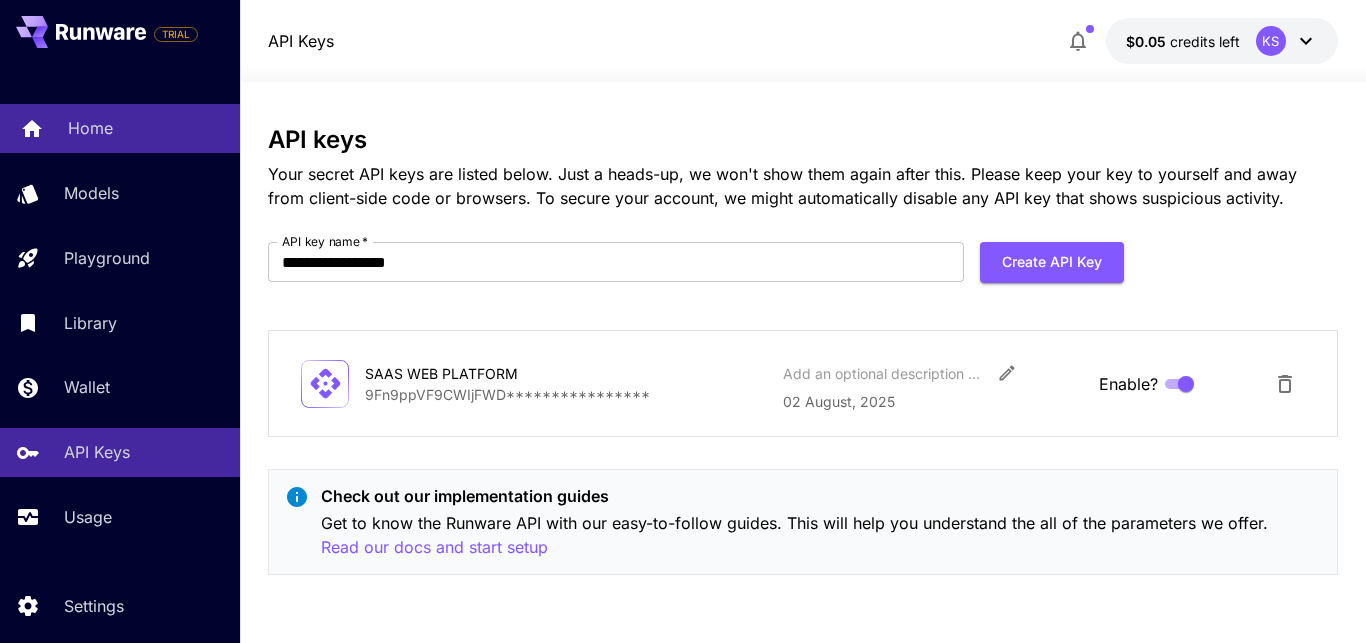 click on "Home" at bounding box center (146, 128) 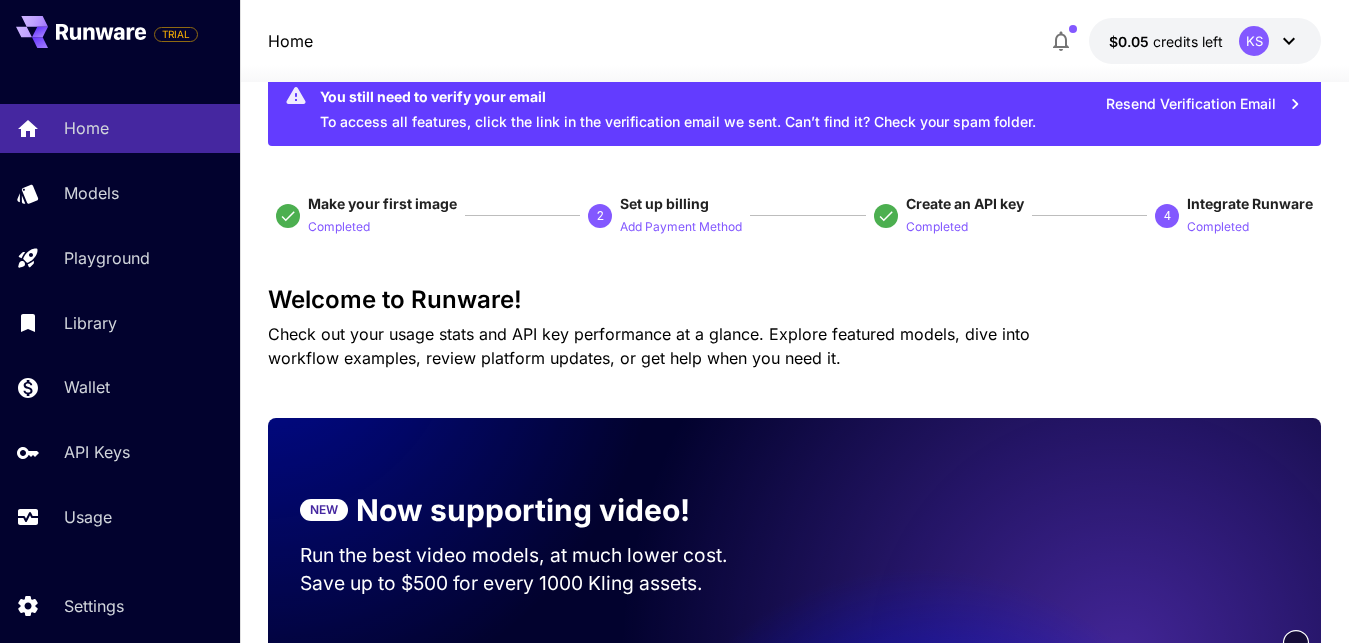 scroll, scrollTop: 0, scrollLeft: 0, axis: both 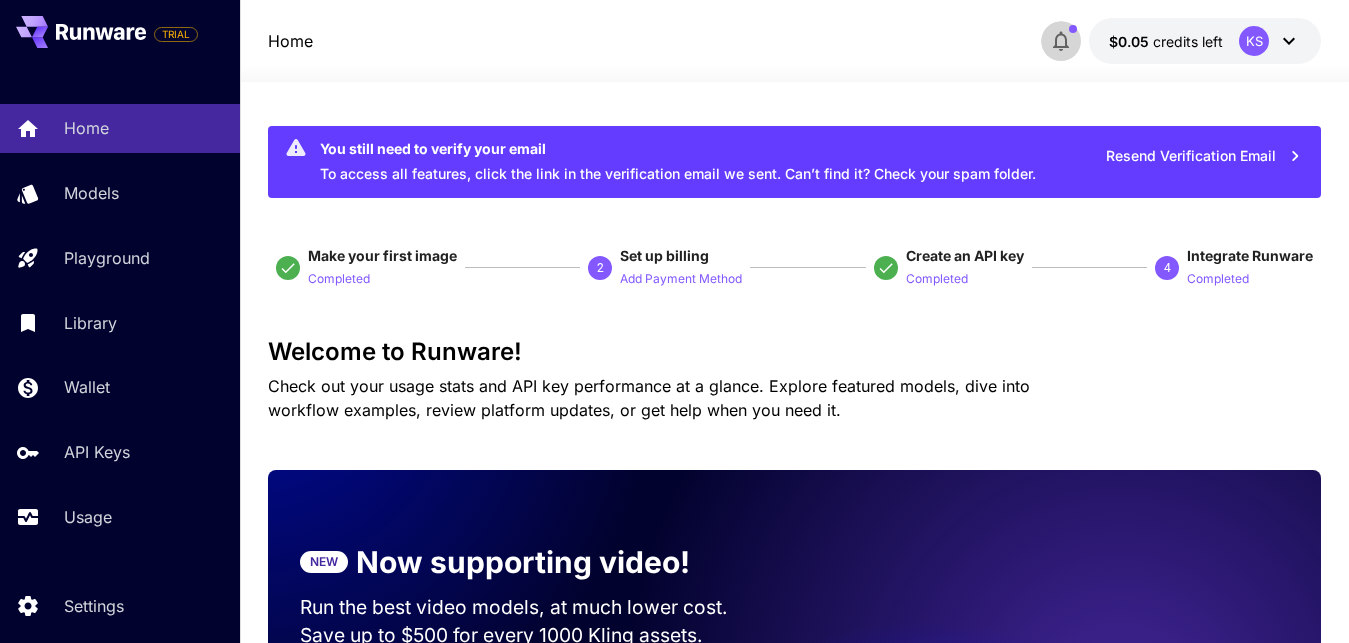 click 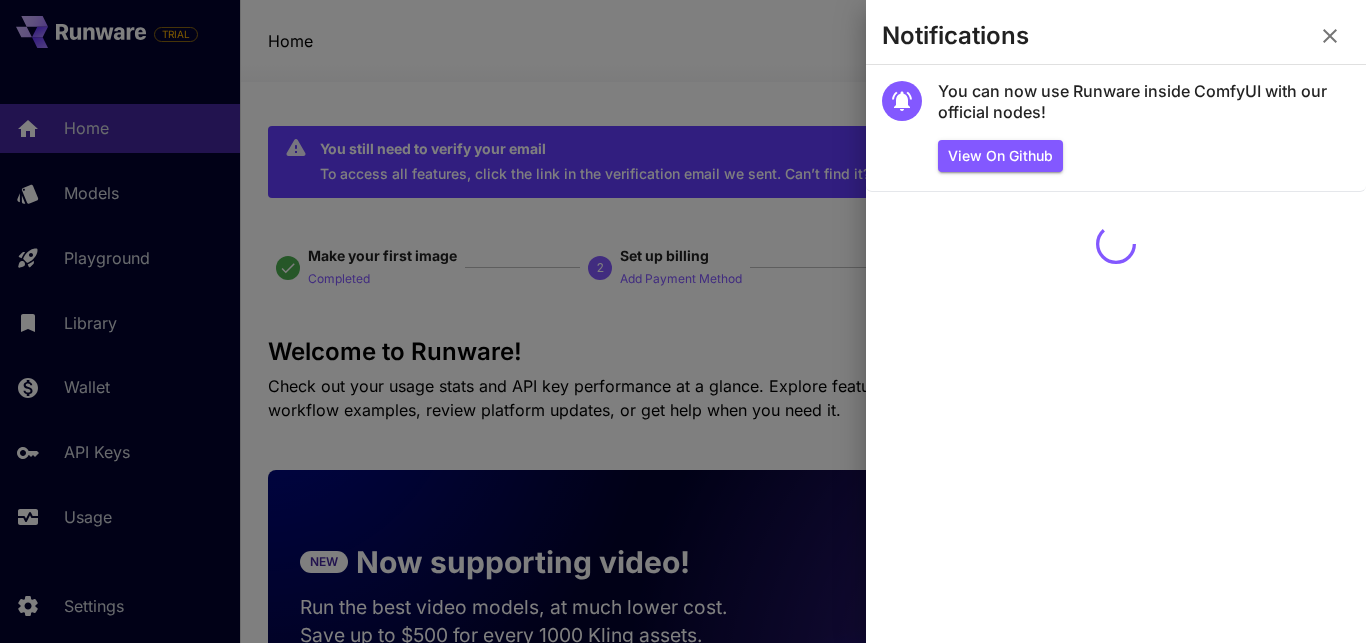 click 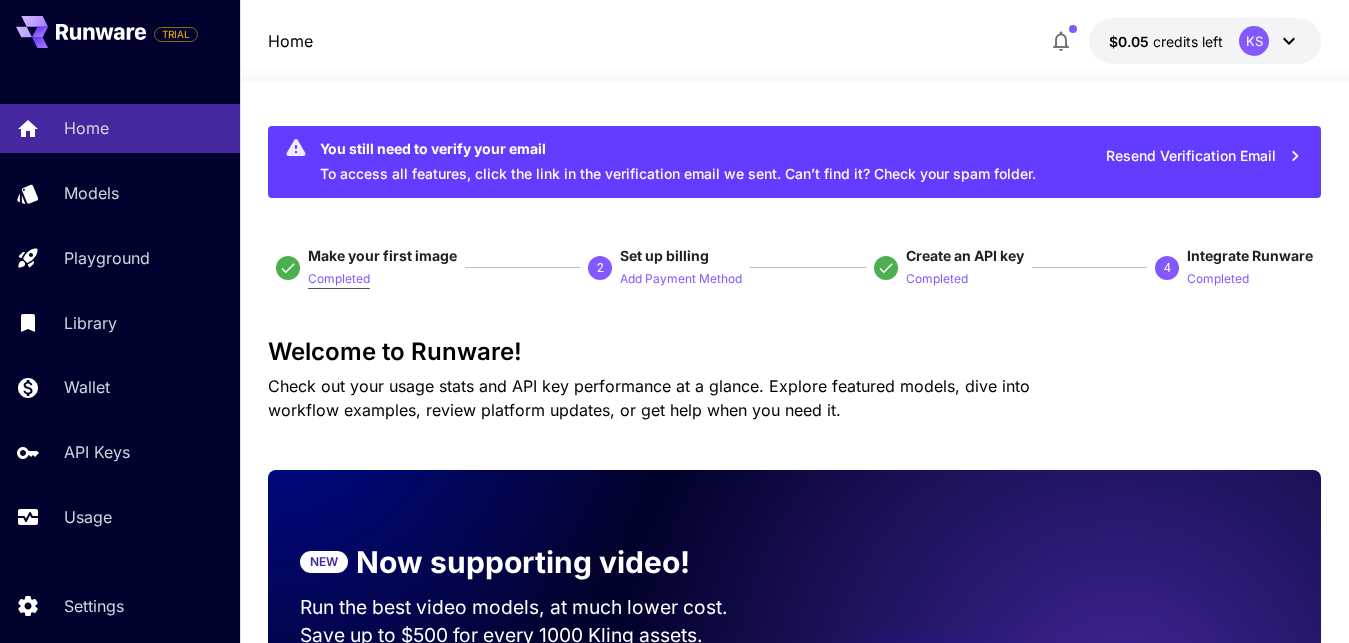 click on "Completed" at bounding box center (339, 279) 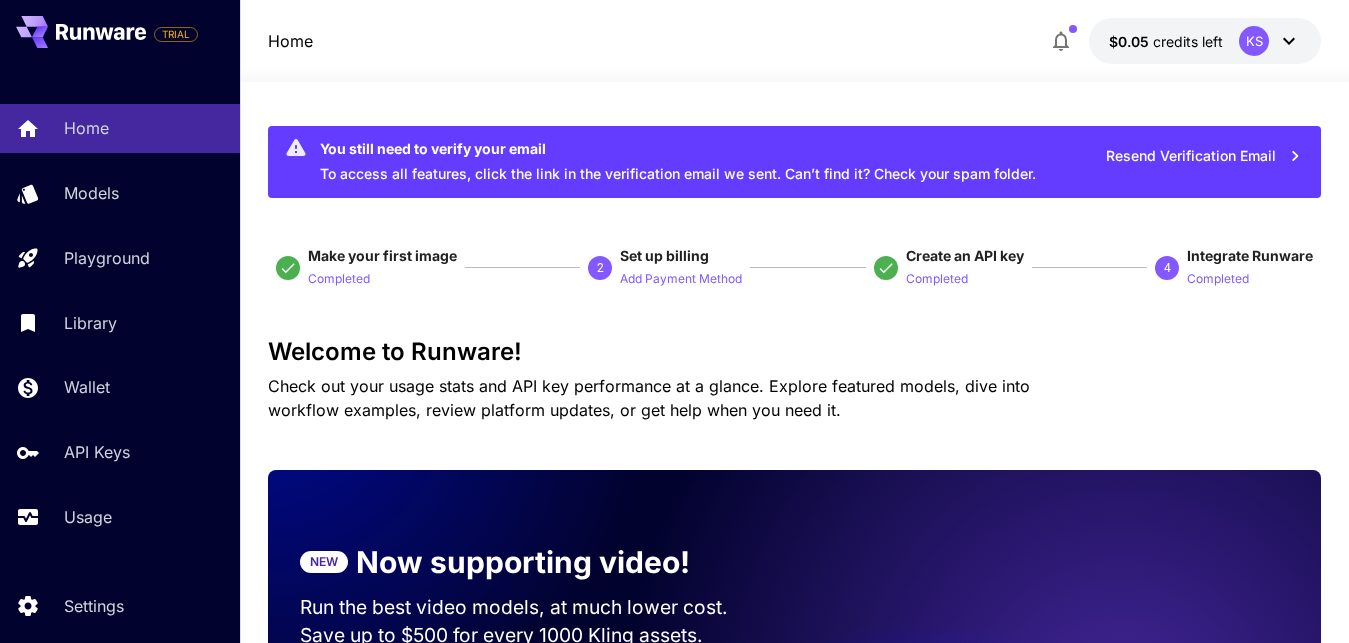 click on "Make your first image" at bounding box center [382, 255] 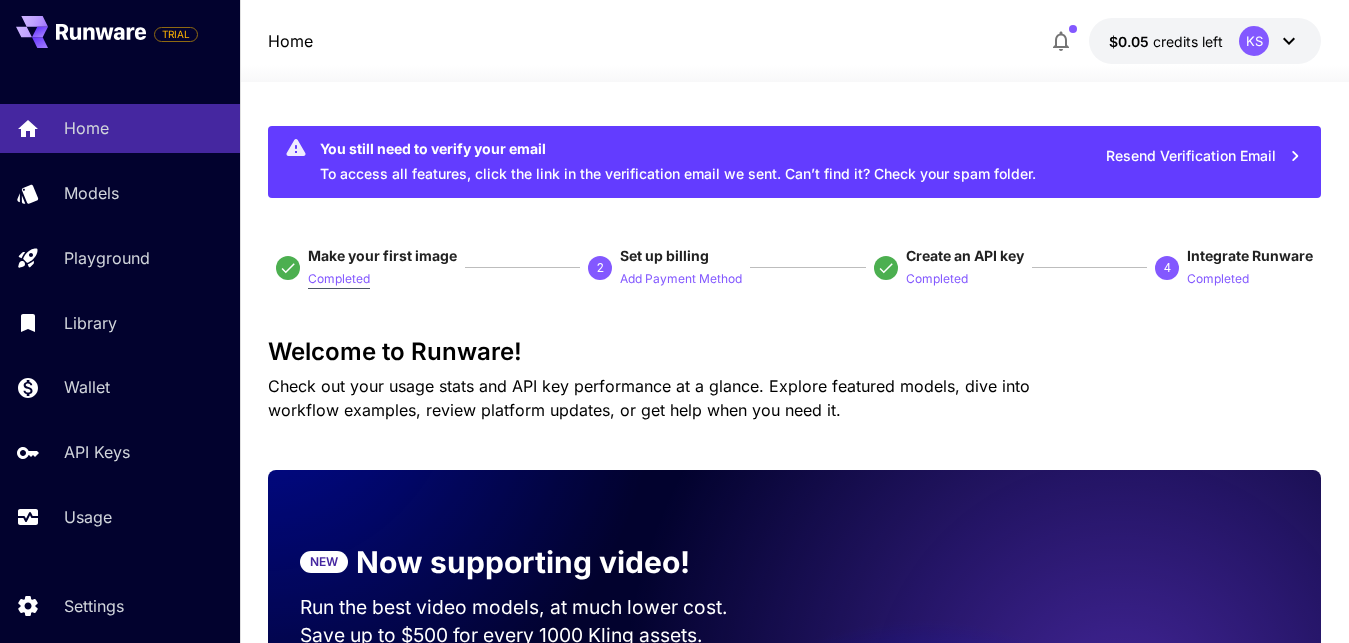 click on "Completed" at bounding box center (339, 279) 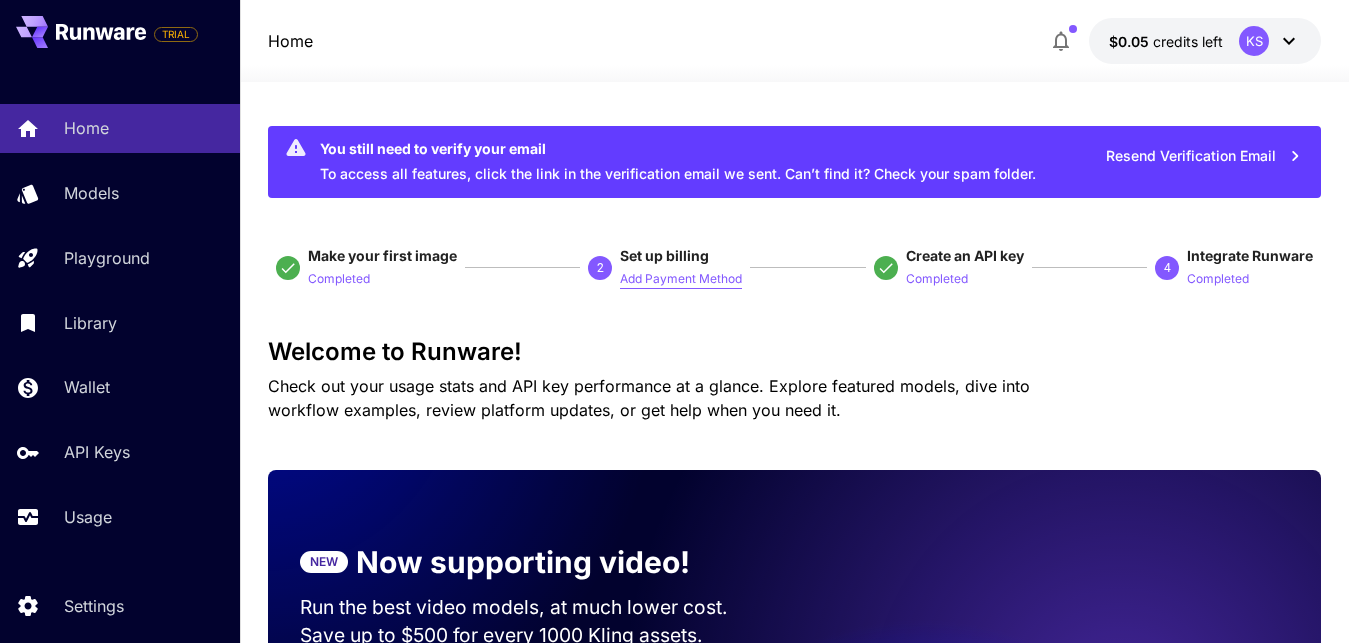 click on "Add Payment Method" at bounding box center (681, 279) 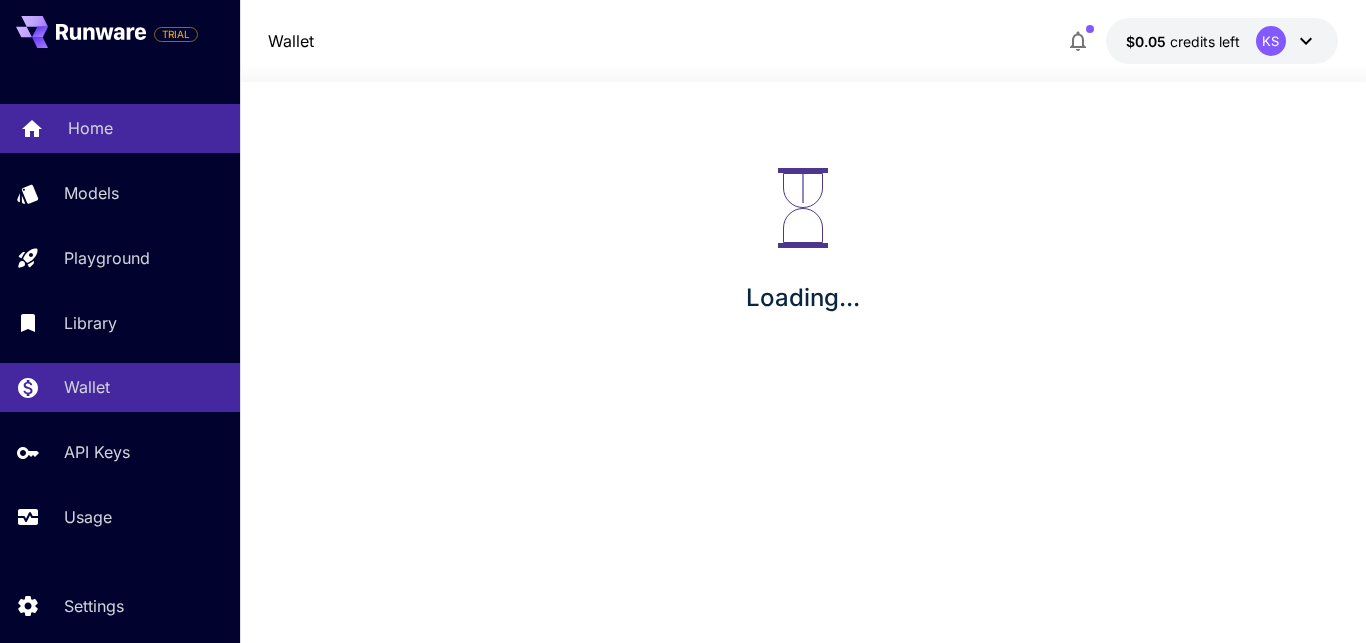 click on "Home" at bounding box center [90, 128] 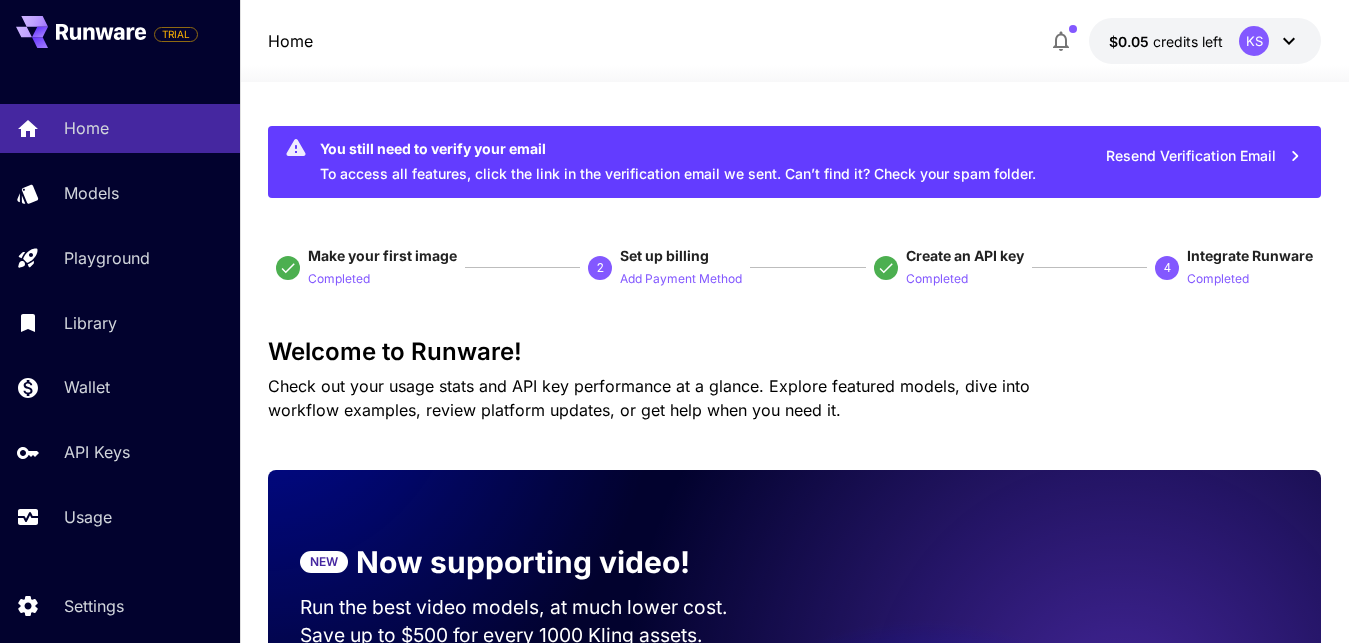 click 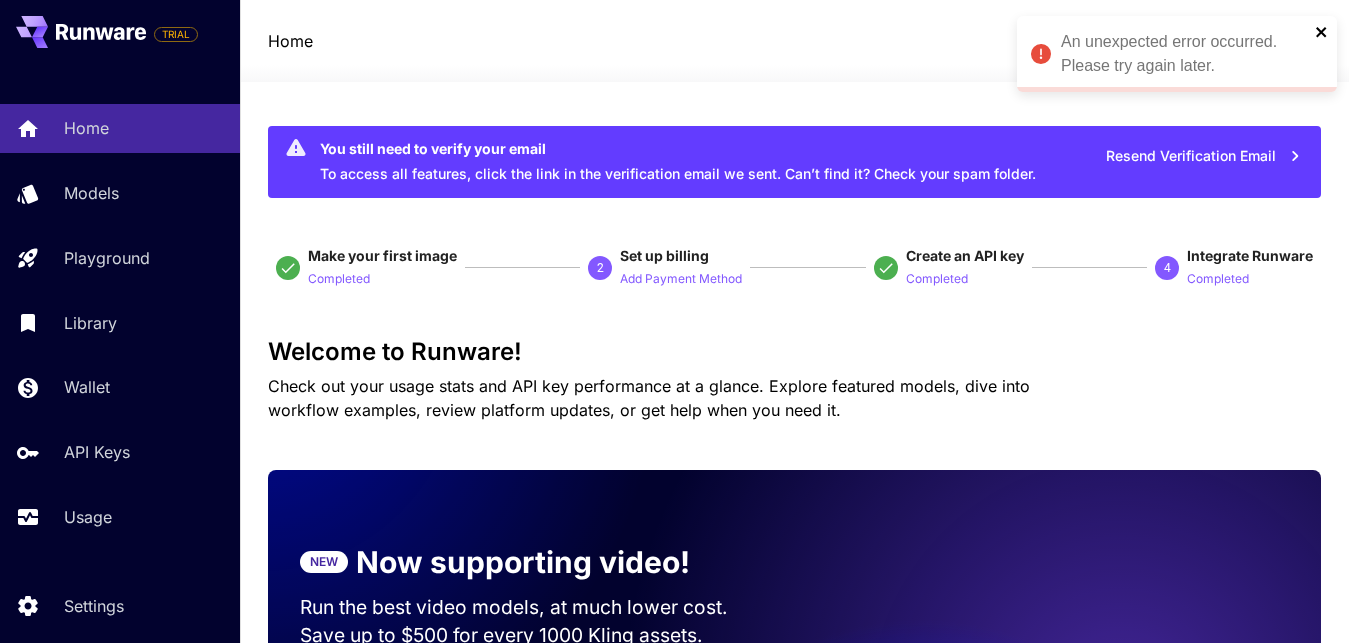 click 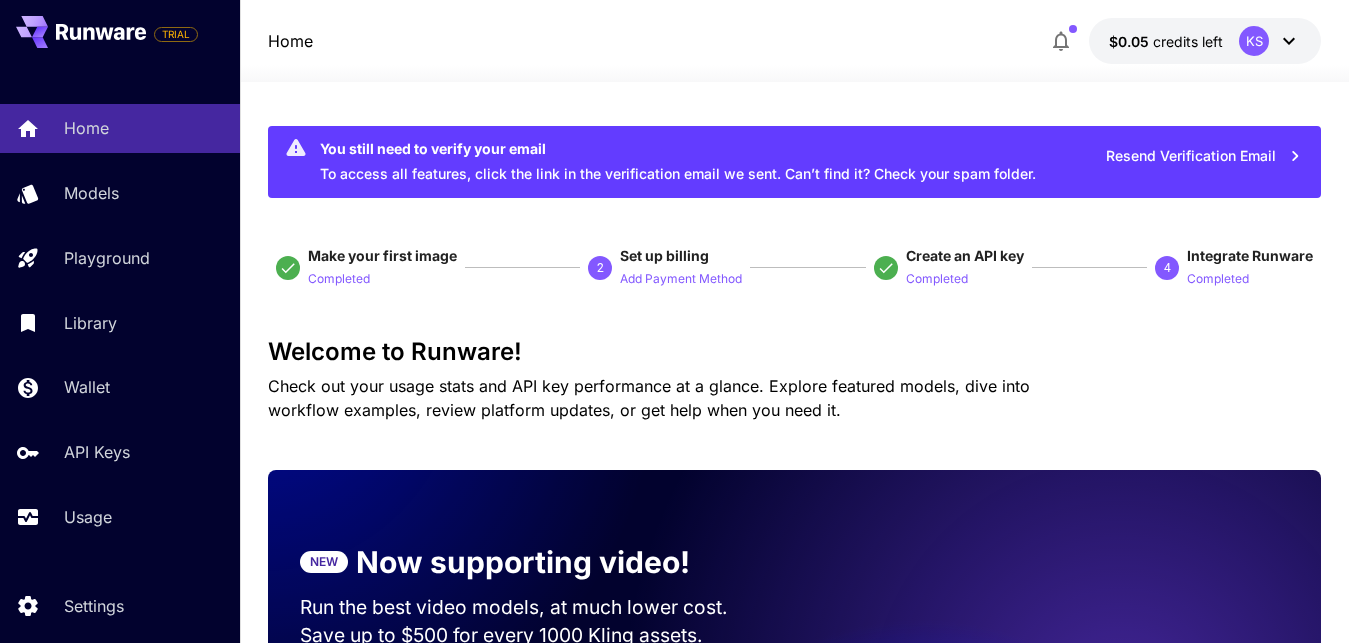 click on "Resend Verification Email" at bounding box center (1204, 156) 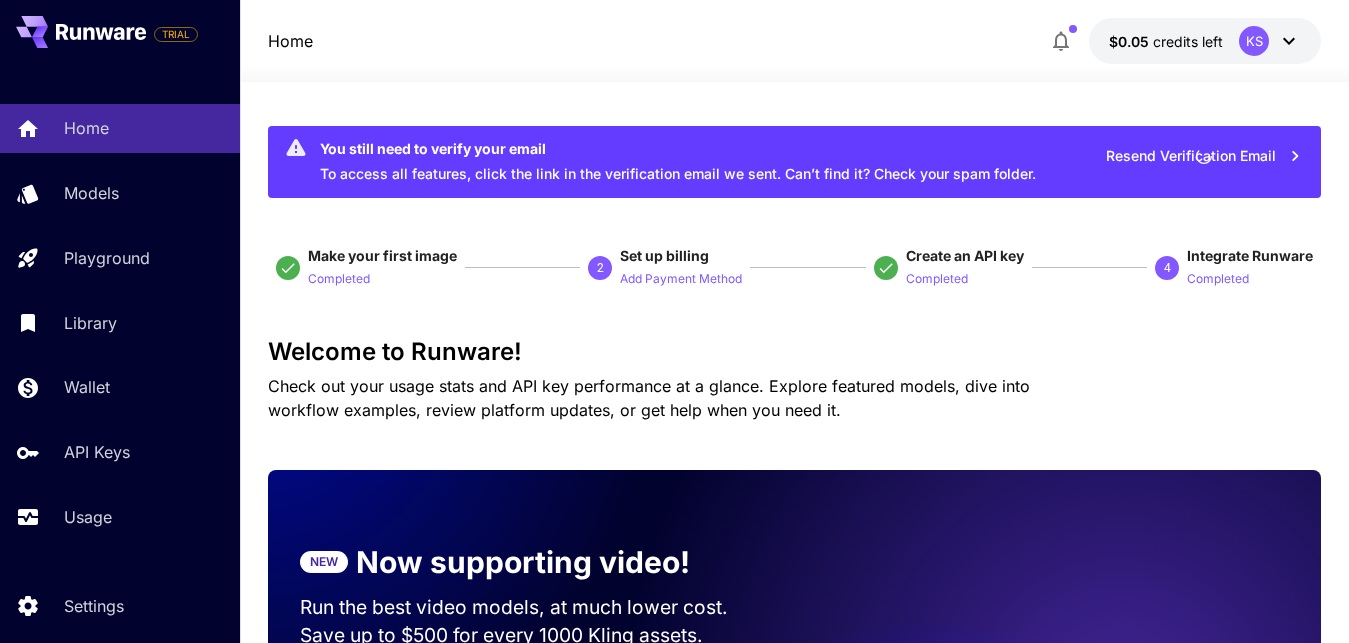 click 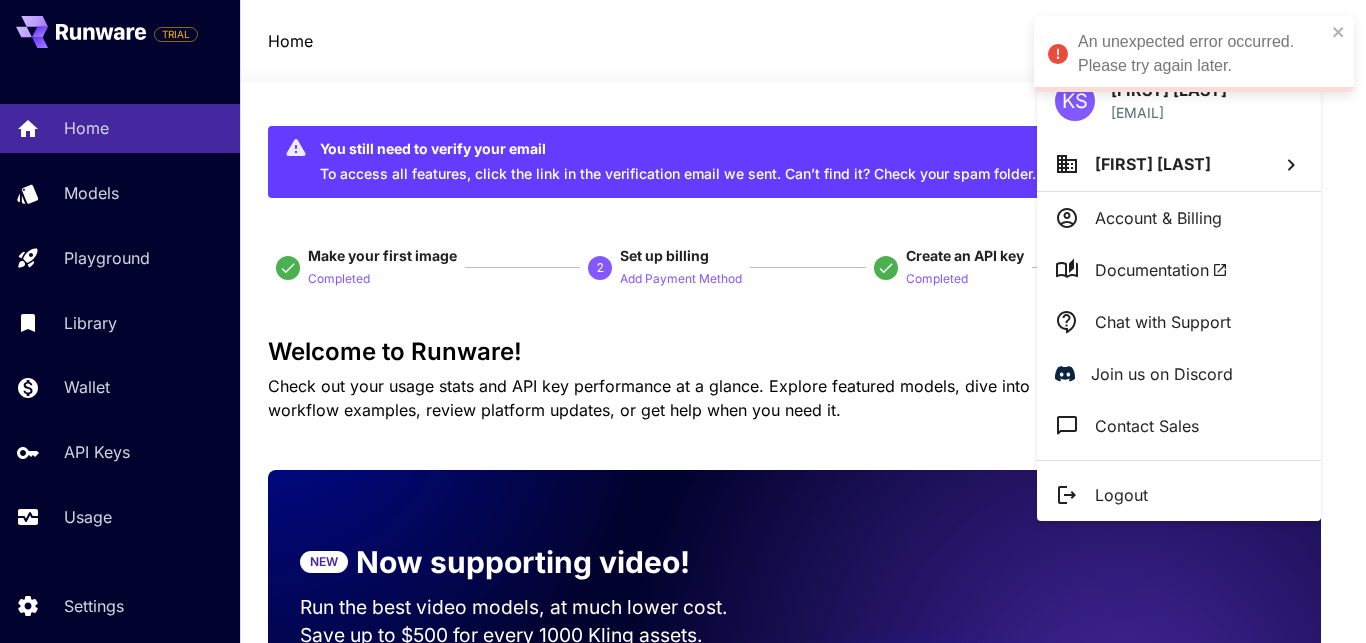 click at bounding box center [683, 321] 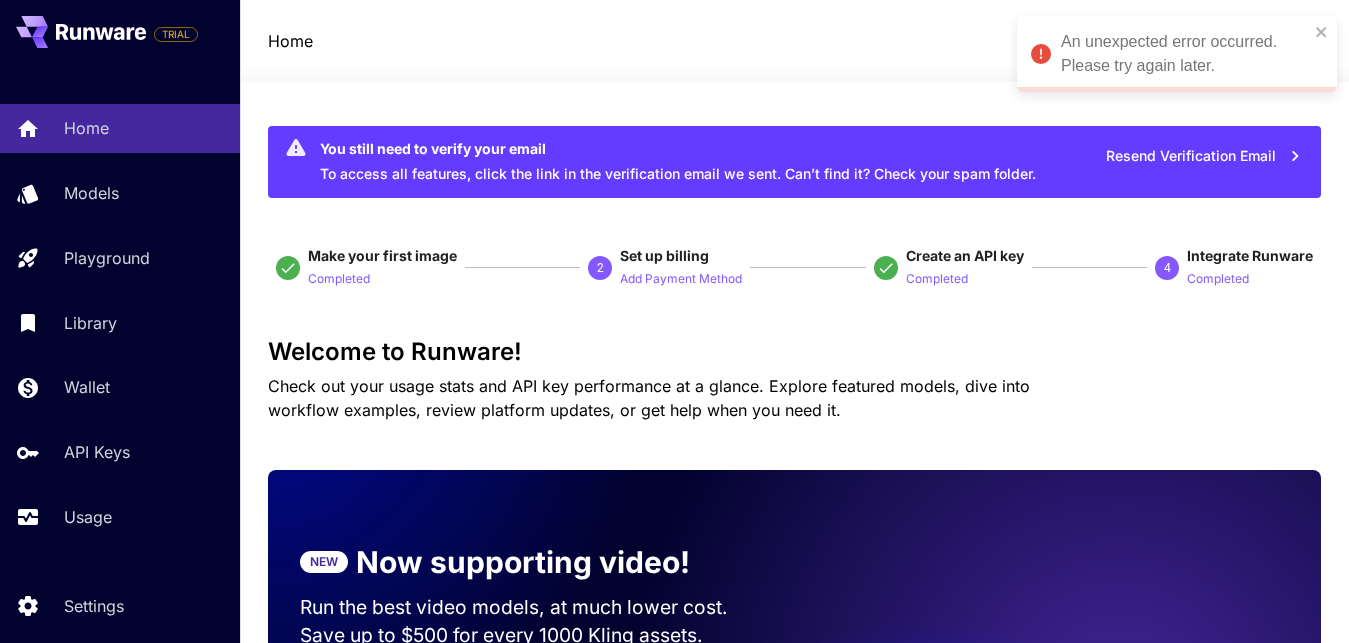 click at bounding box center (81, 32) 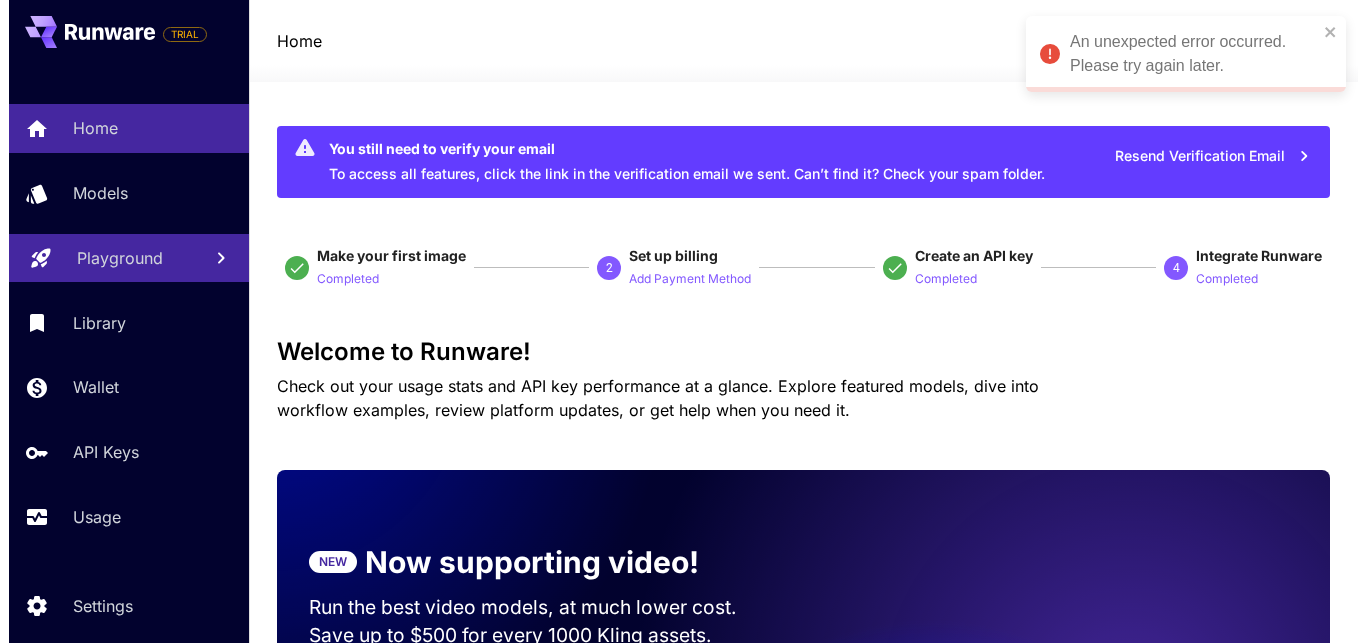 scroll, scrollTop: 77, scrollLeft: 0, axis: vertical 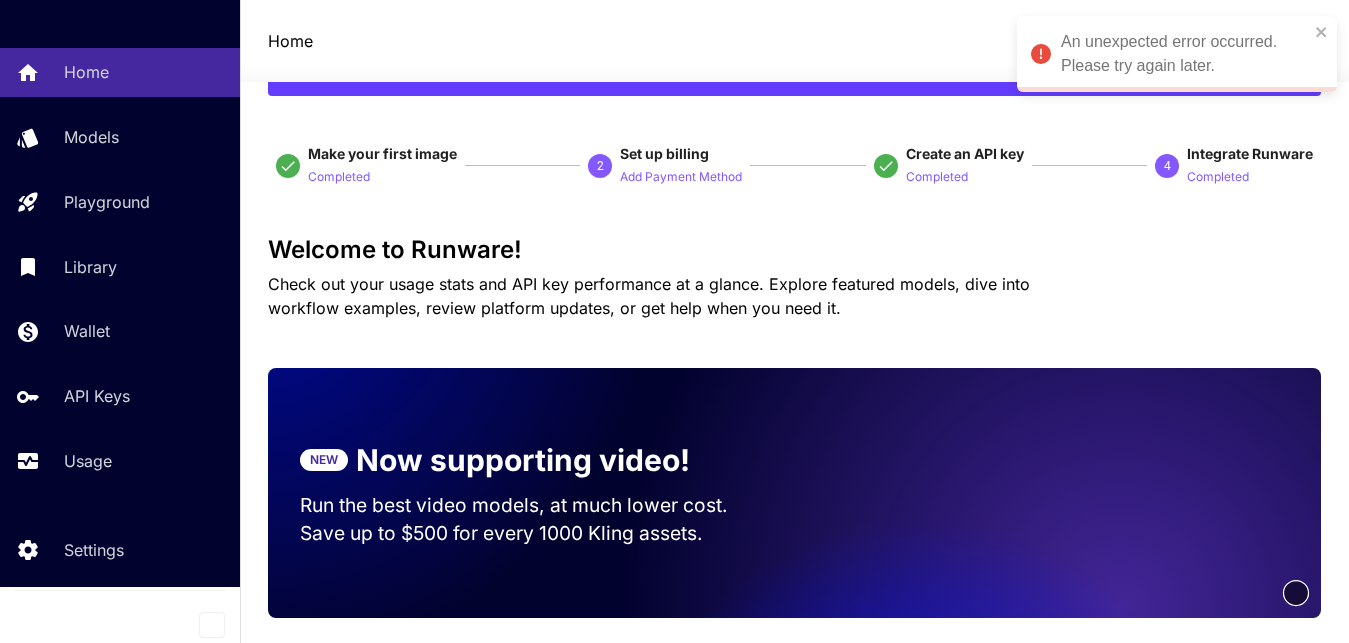 click on "Home" at bounding box center [290, 41] 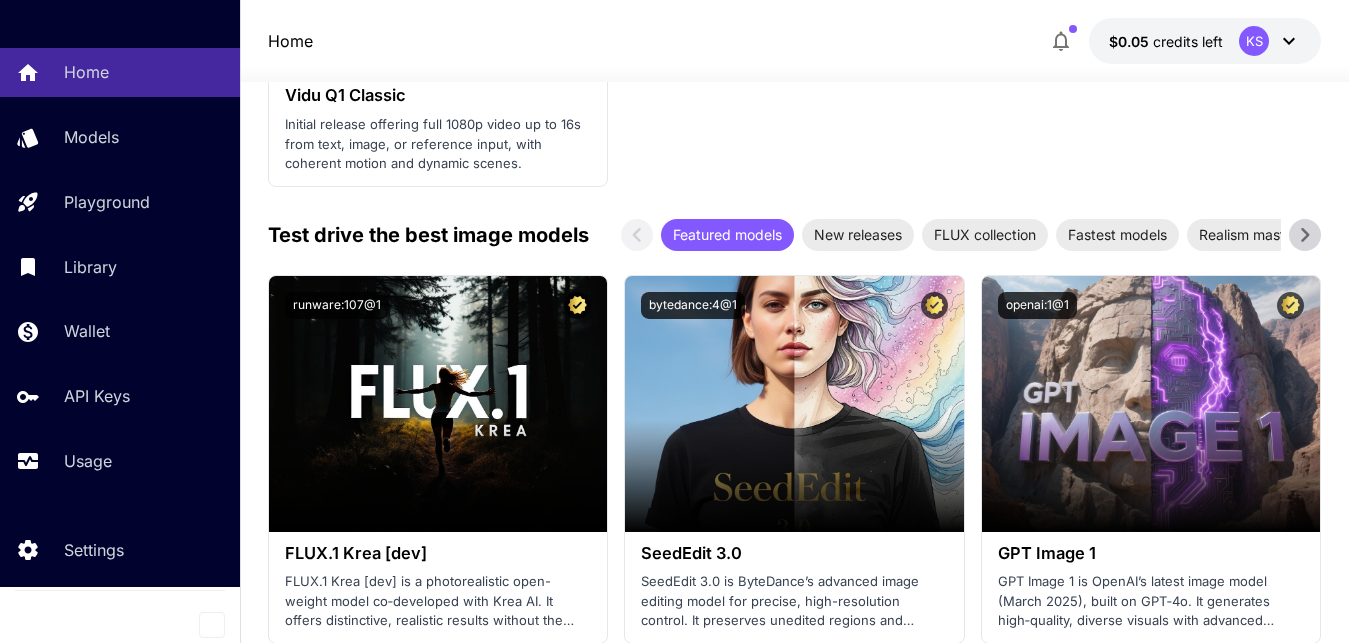 scroll, scrollTop: 3162, scrollLeft: 0, axis: vertical 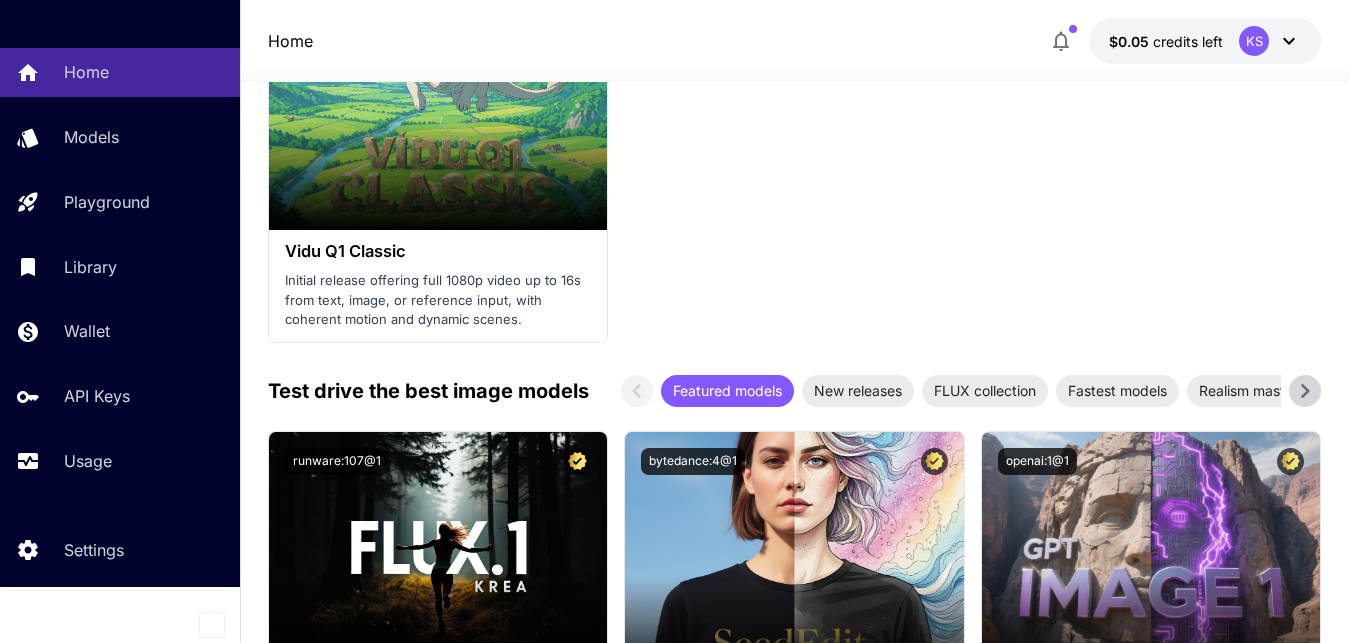 click on "Test drive the best image models" at bounding box center [428, 391] 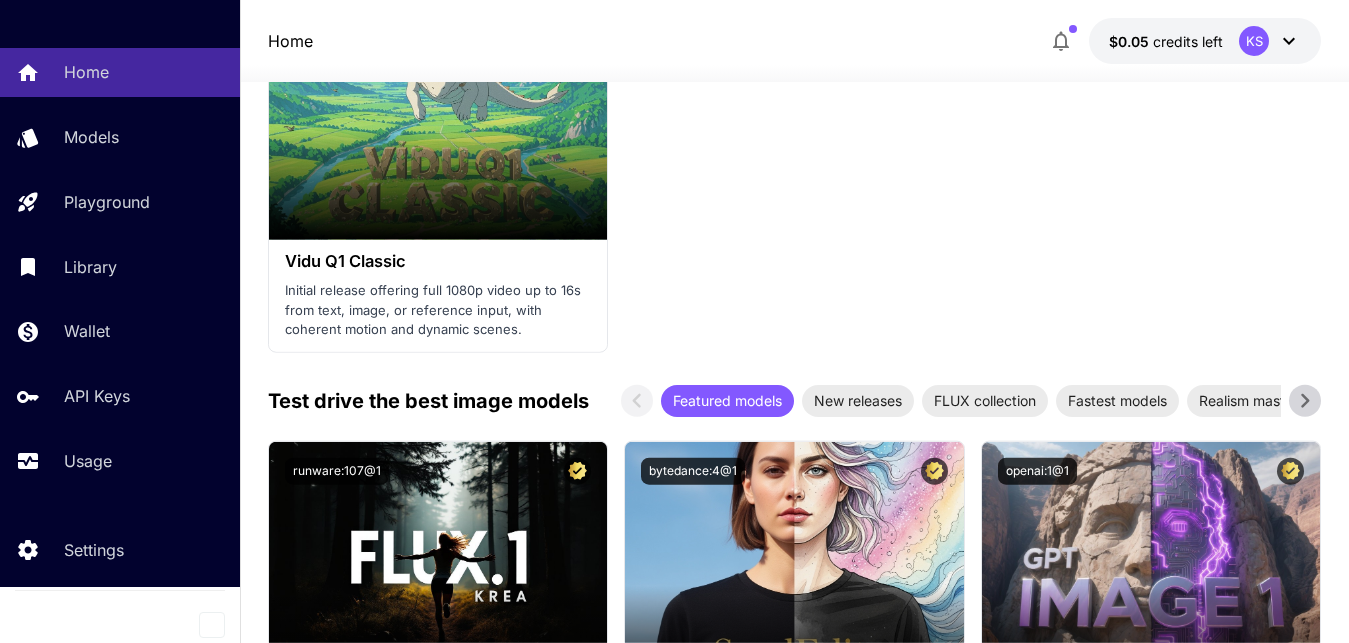 scroll, scrollTop: 2754, scrollLeft: 0, axis: vertical 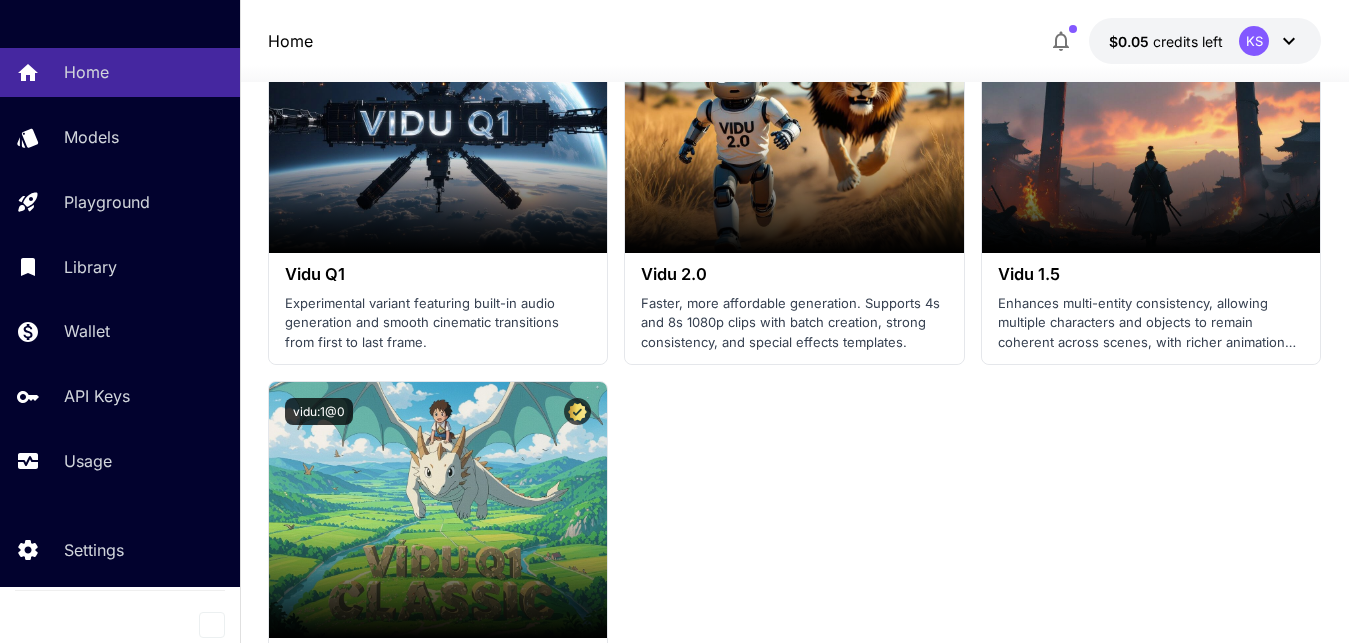 click on "Home" at bounding box center (290, 41) 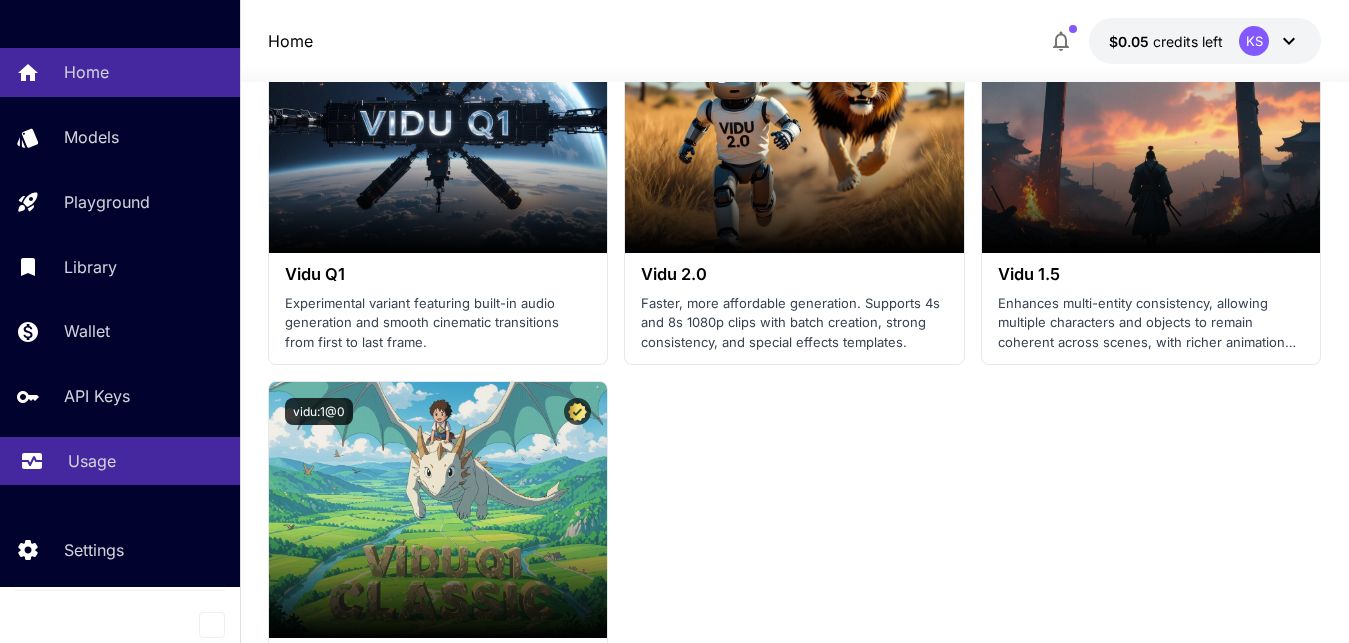 click on "Usage" at bounding box center (120, 461) 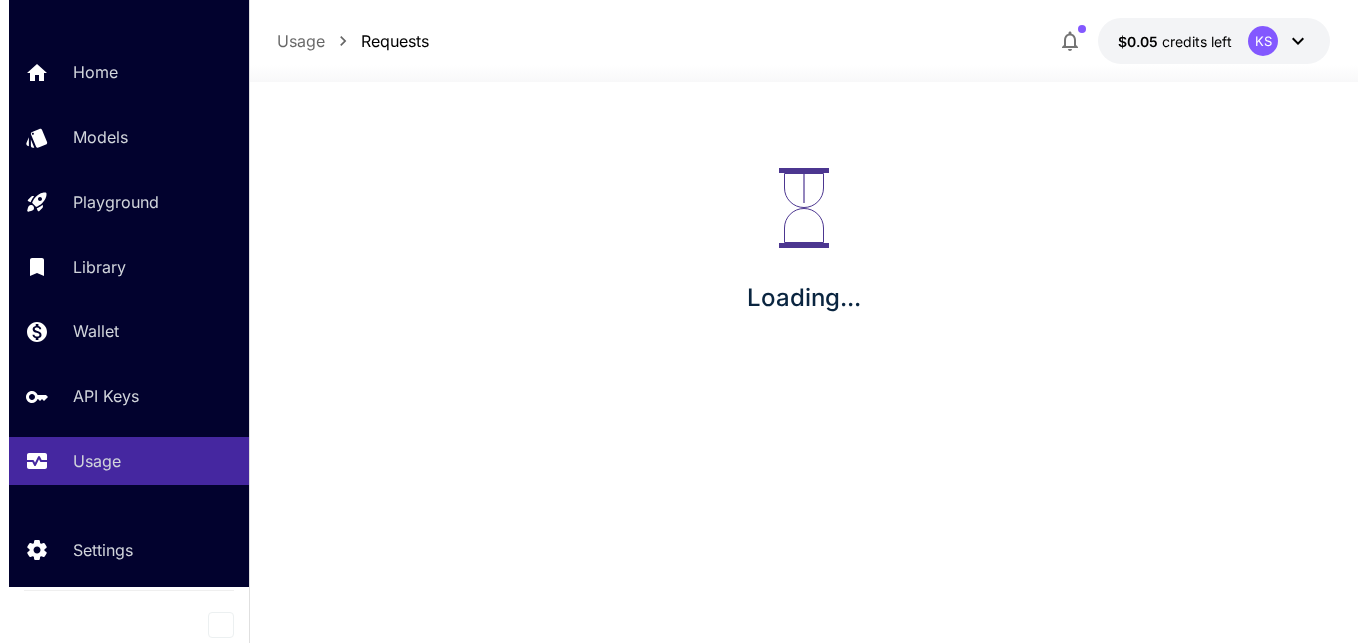 scroll, scrollTop: 0, scrollLeft: 0, axis: both 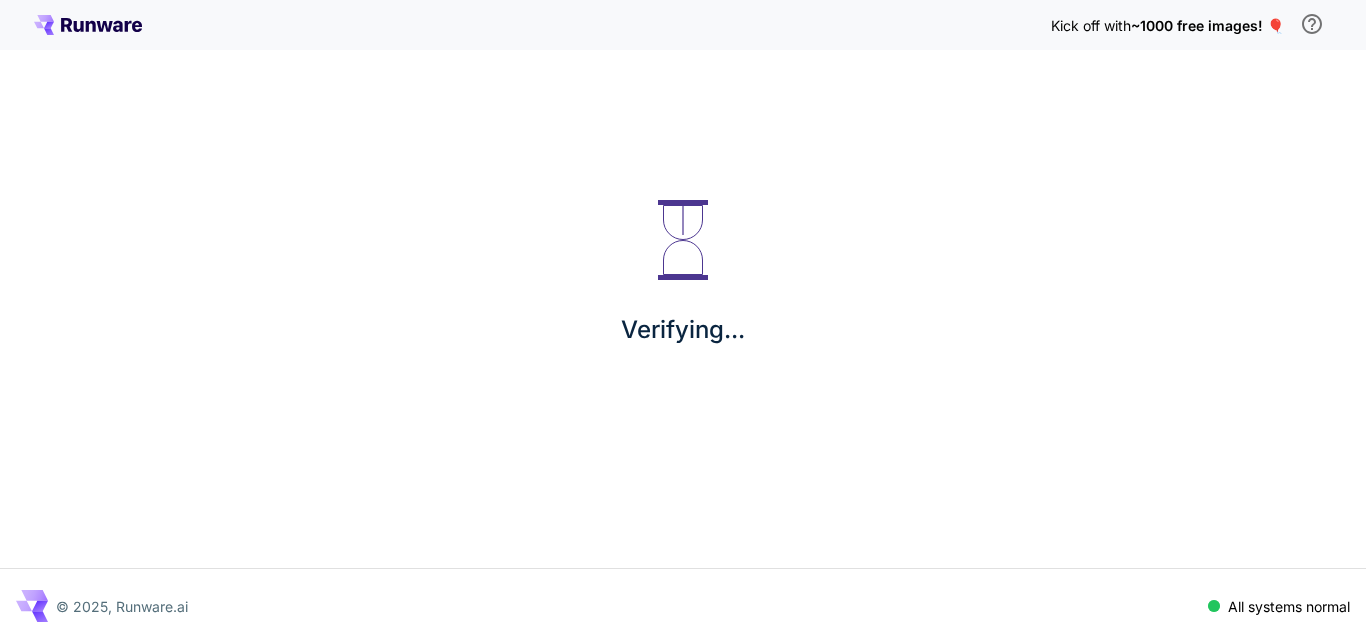 click on "Verifying..." at bounding box center [683, 274] 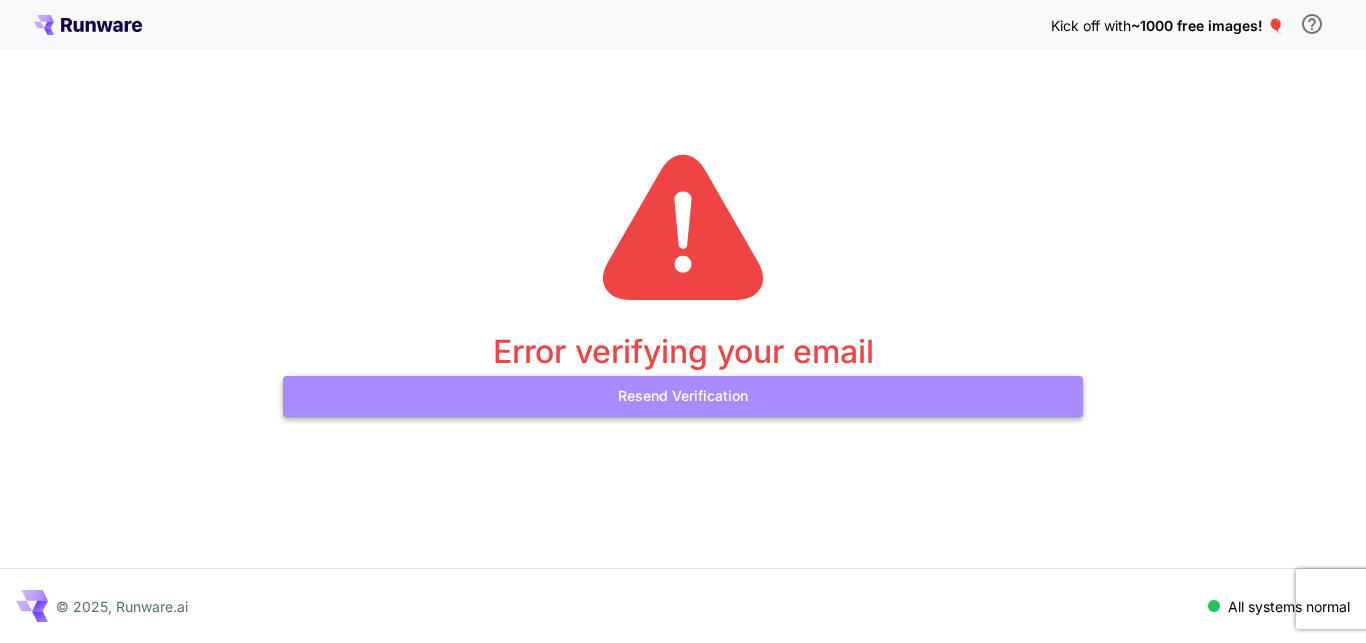 click on "Resend Verification" at bounding box center (683, 396) 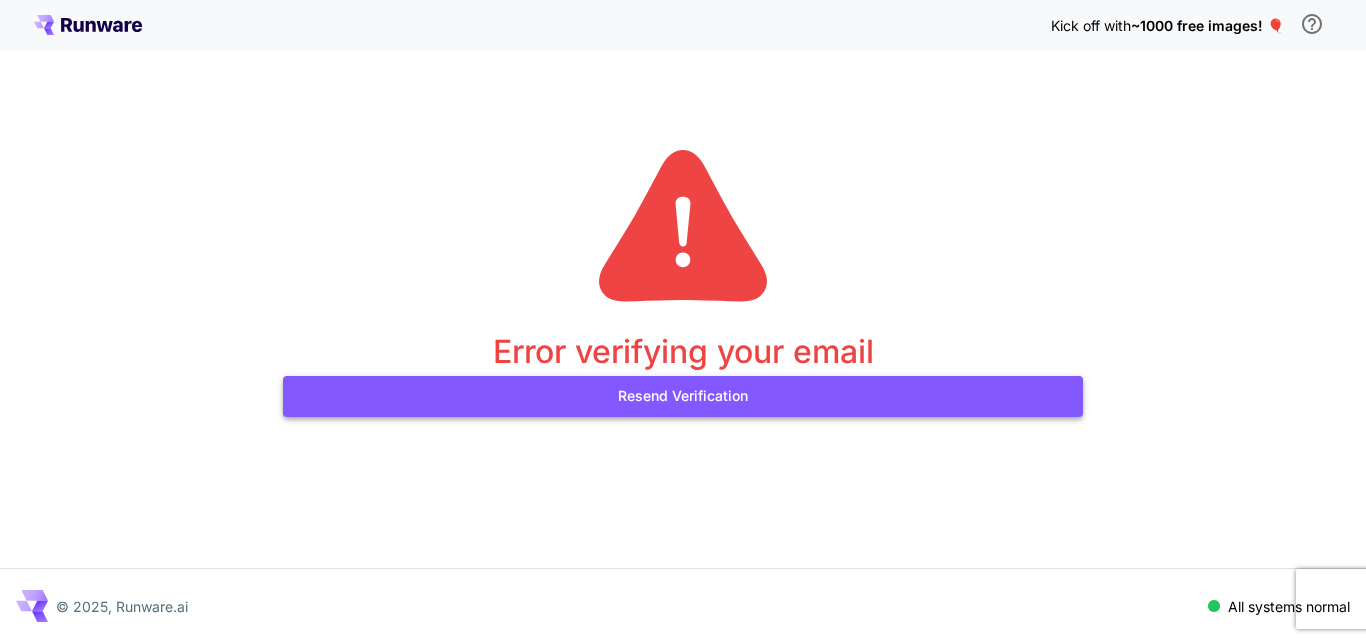 click on "Error verifying your email Resend Verification" at bounding box center (683, 277) 